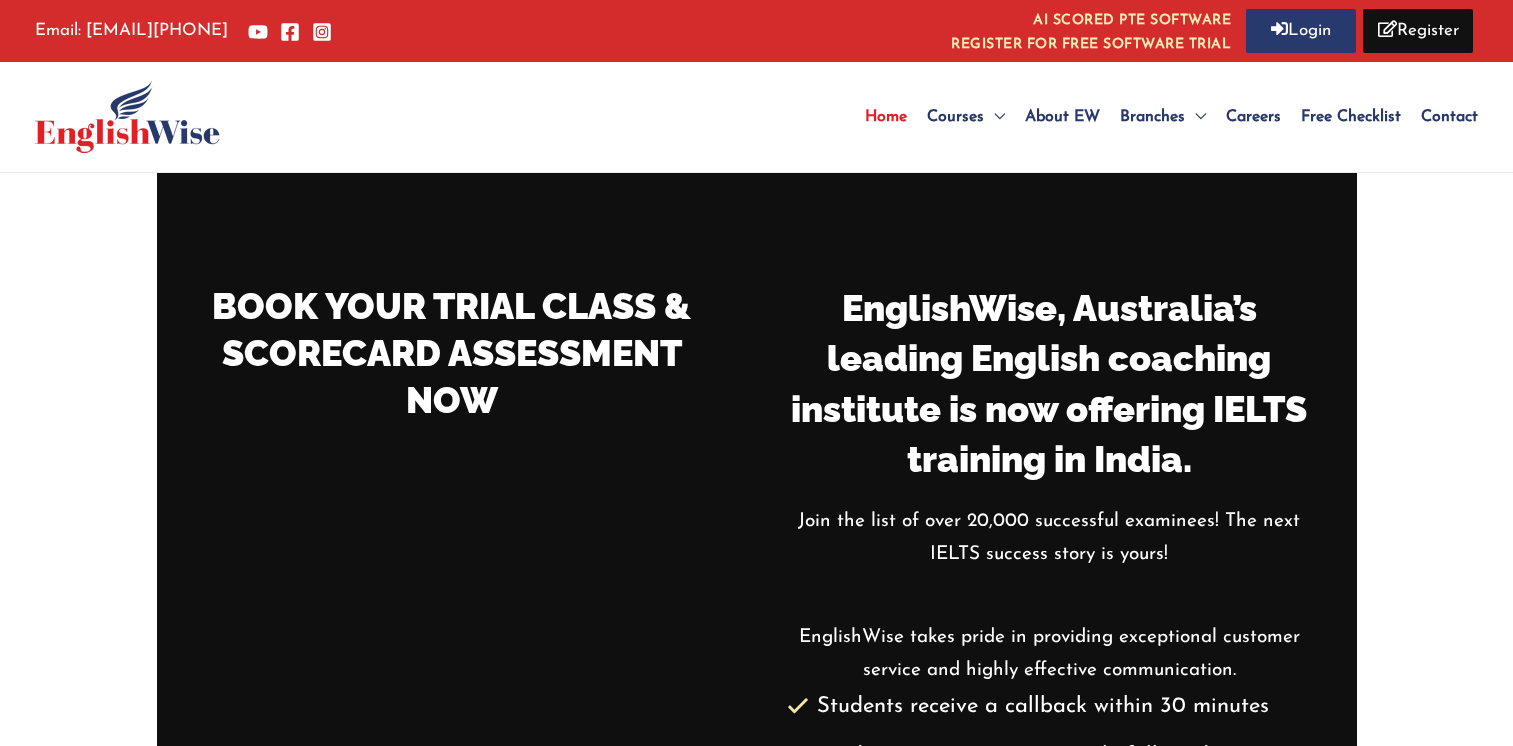 scroll, scrollTop: 0, scrollLeft: 0, axis: both 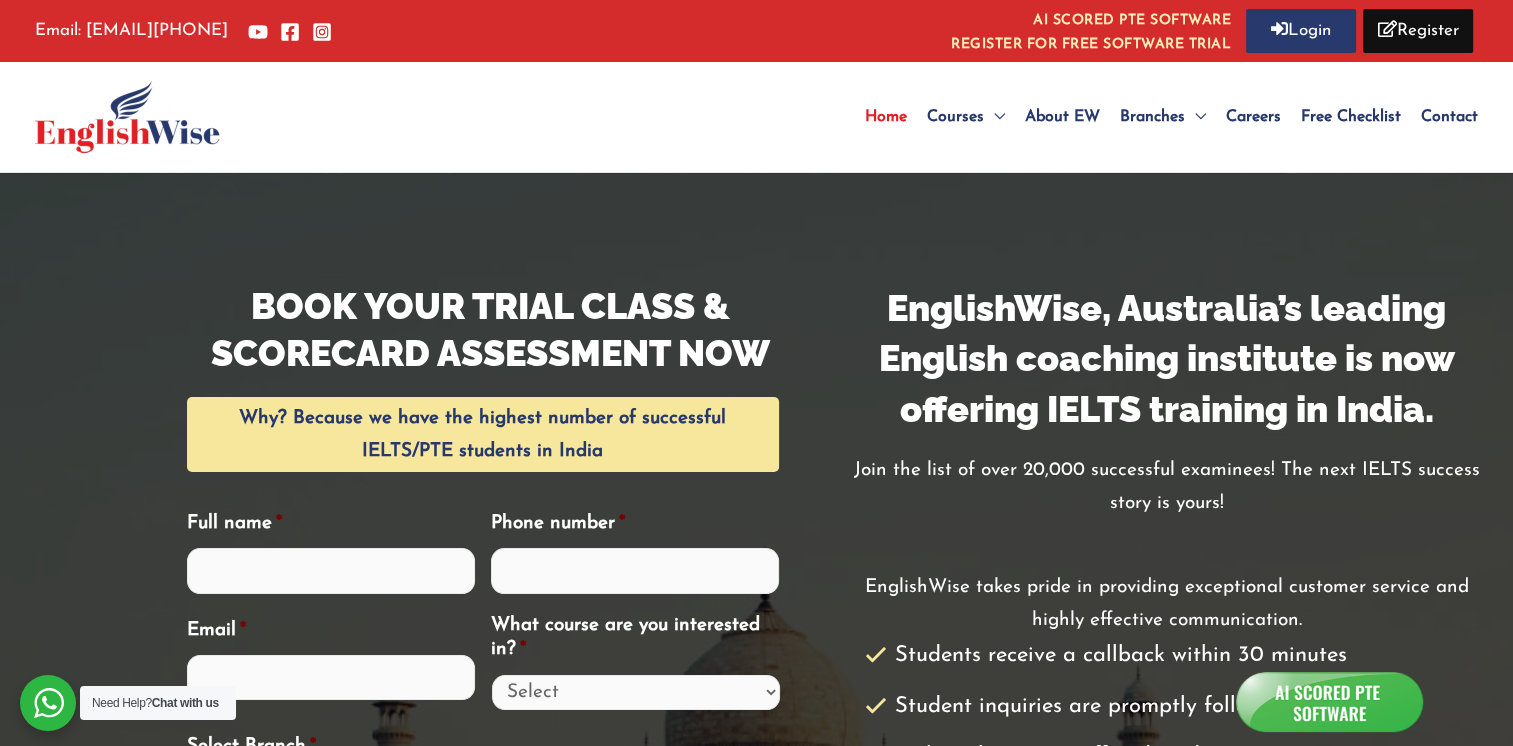 click on "Home" at bounding box center [886, 117] 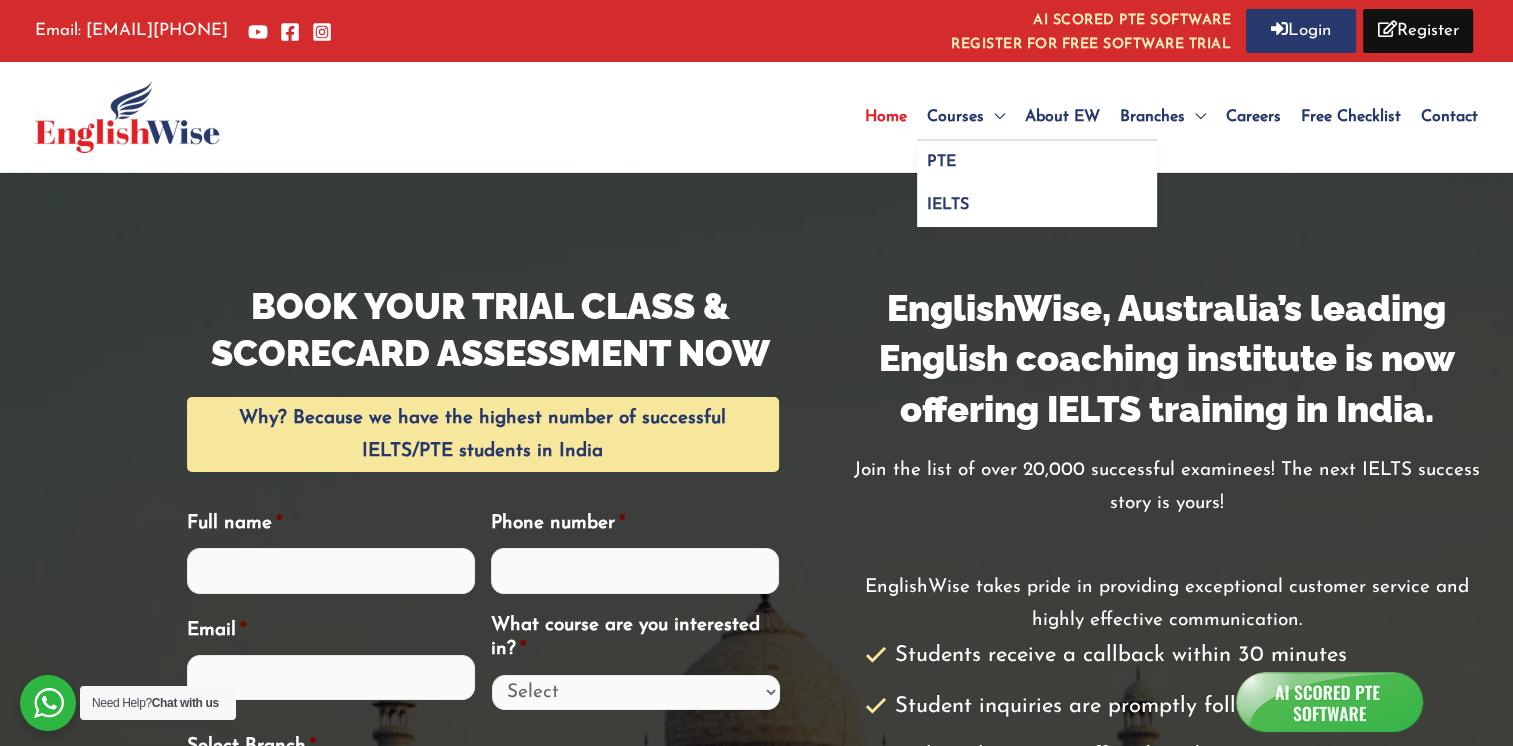 click at bounding box center (994, 117) 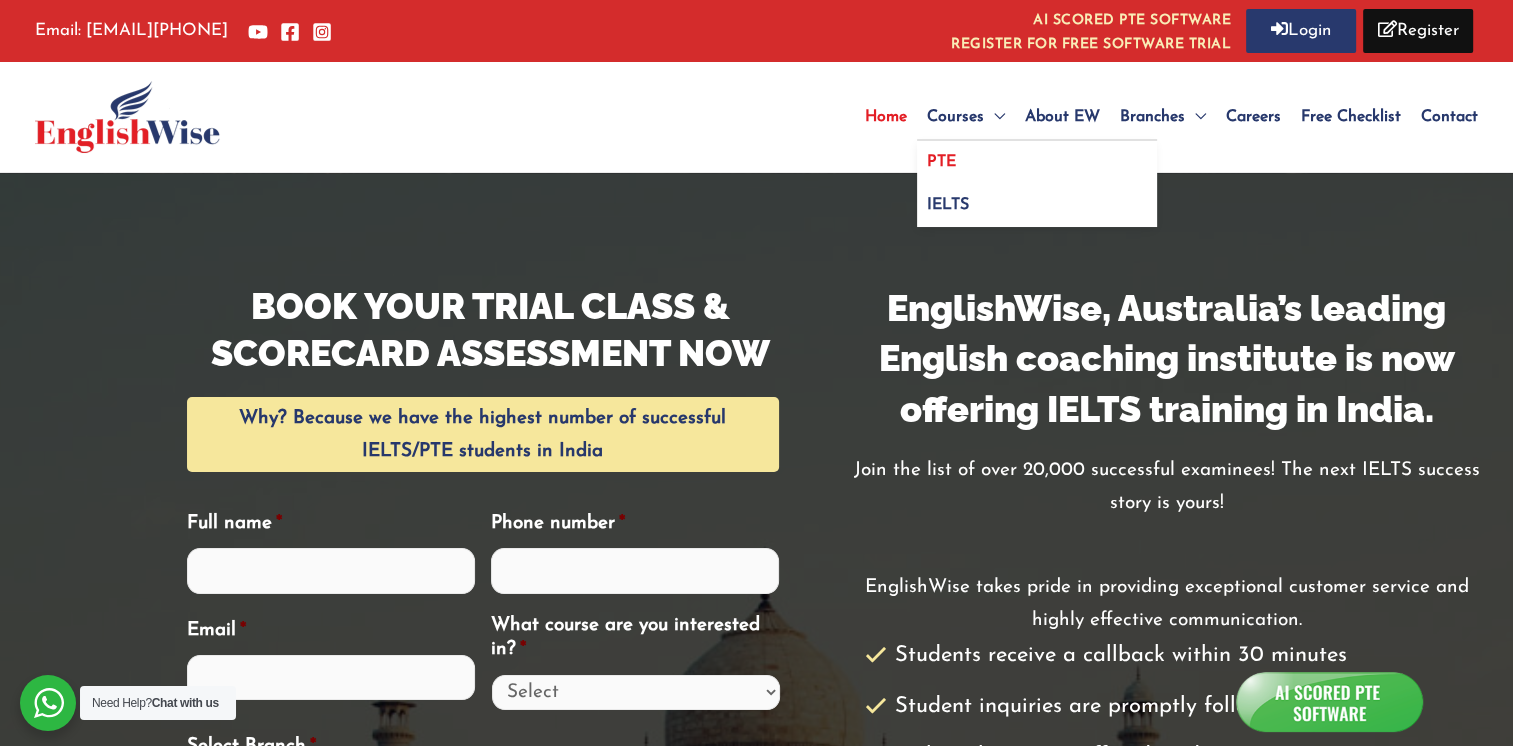 click on "PTE" at bounding box center (941, 162) 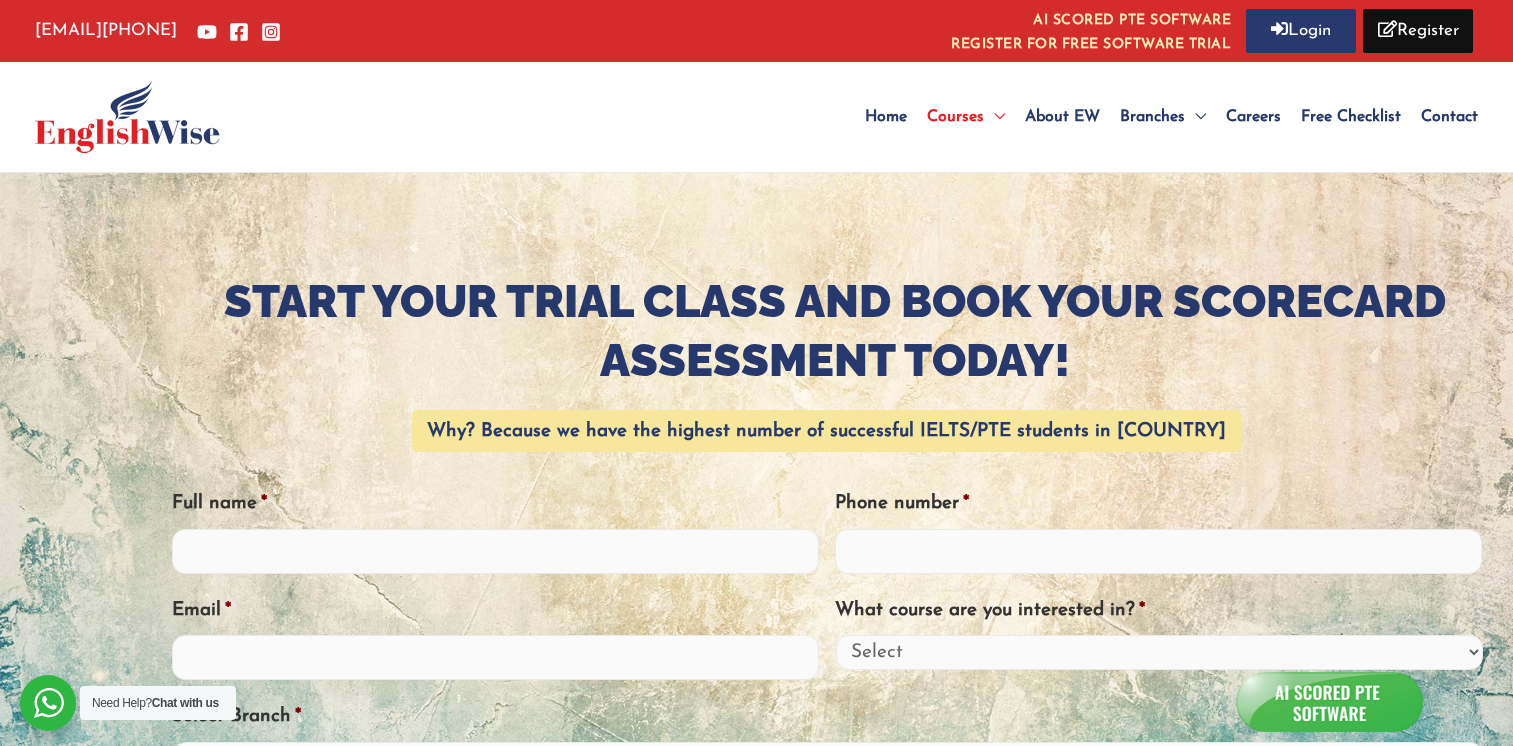 scroll, scrollTop: 0, scrollLeft: 0, axis: both 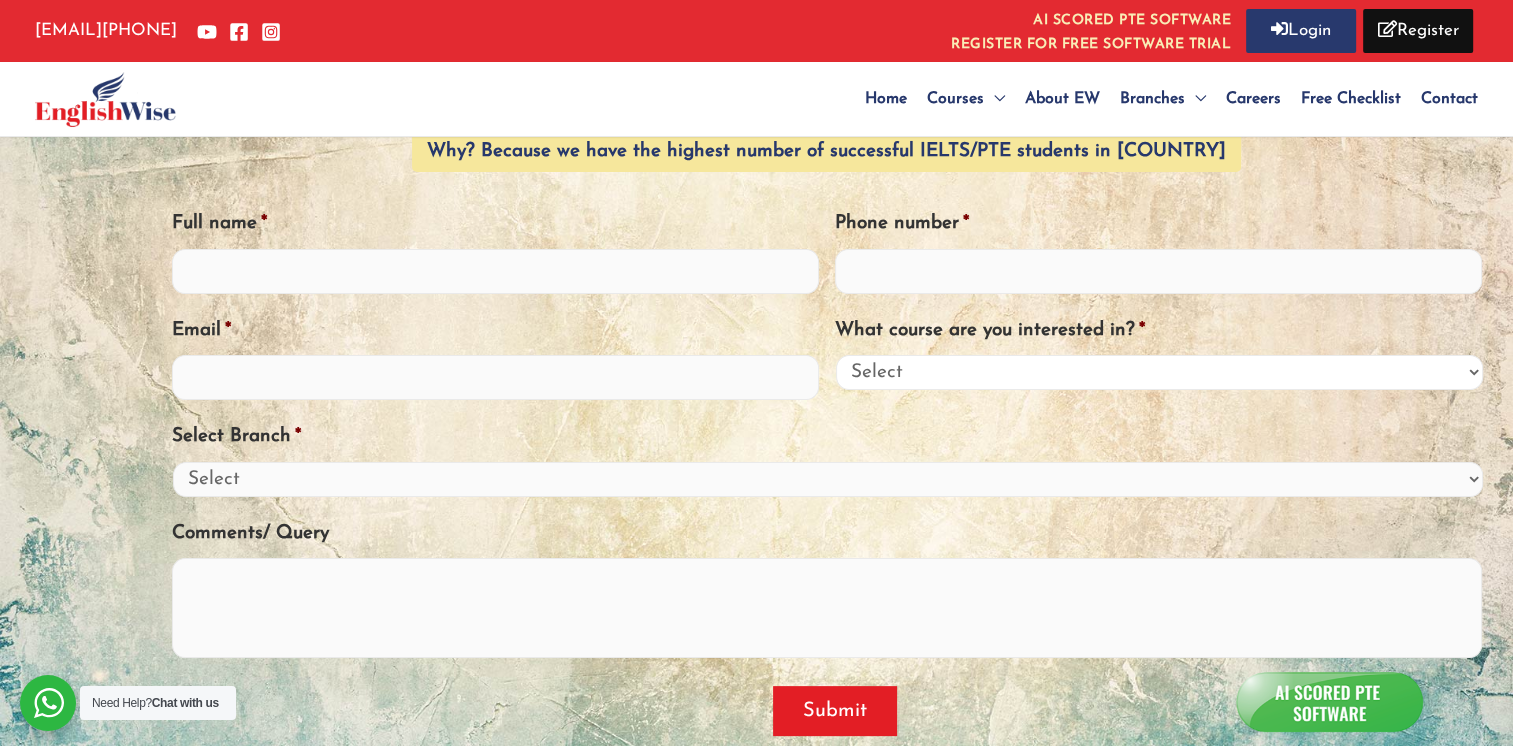 click on "Select PTE IELTS OET General English" at bounding box center [1159, 372] 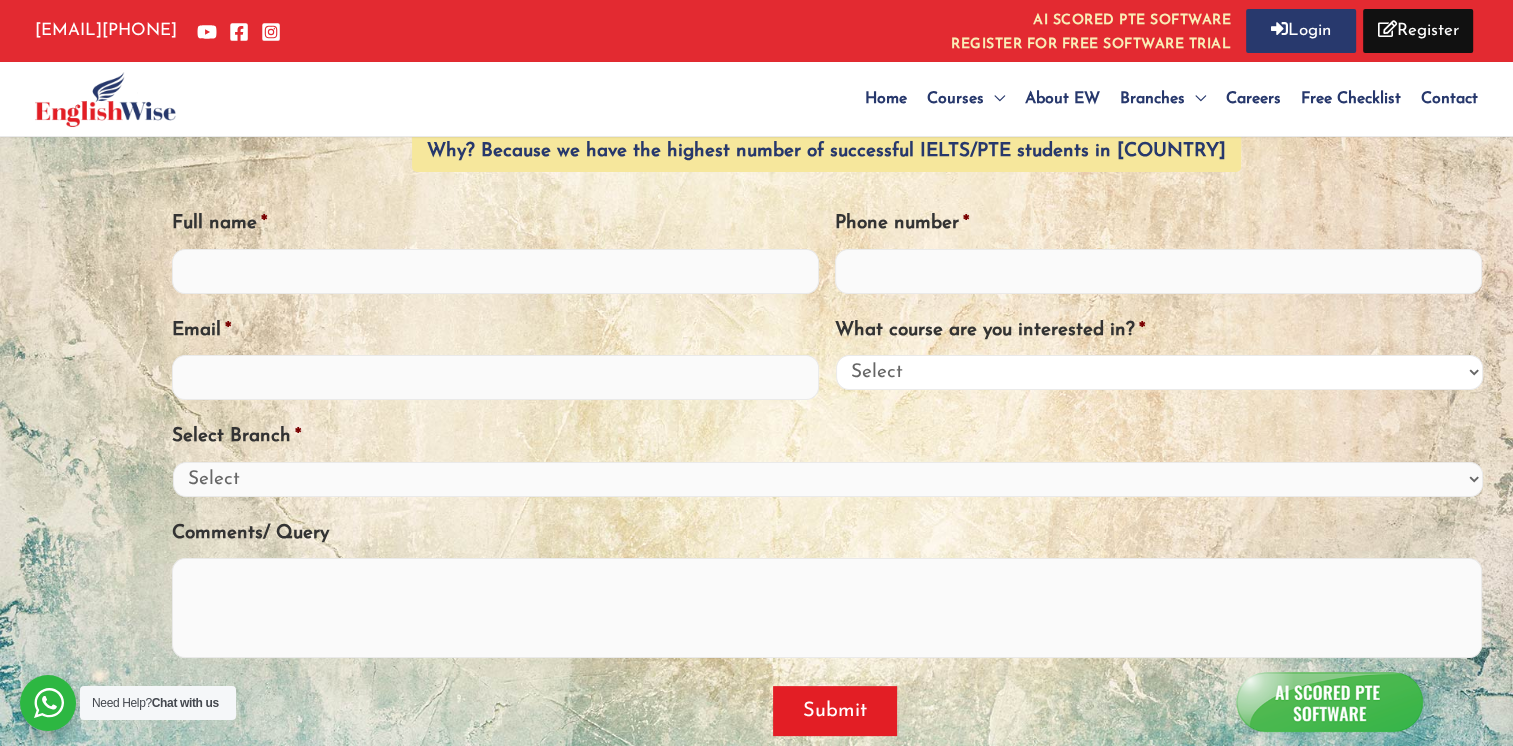 select on "IELTS" 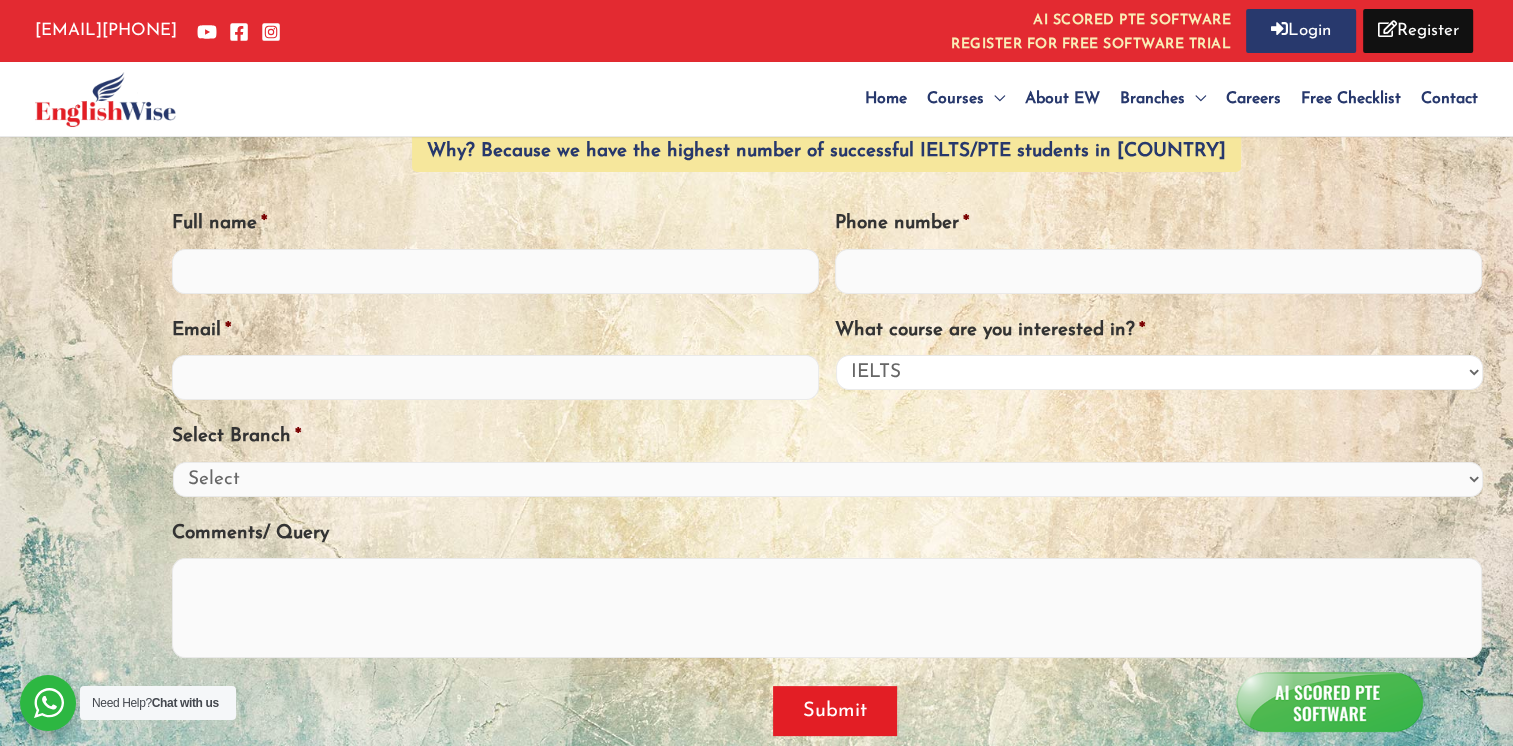 click on "Select PTE IELTS OET General English" at bounding box center [1159, 372] 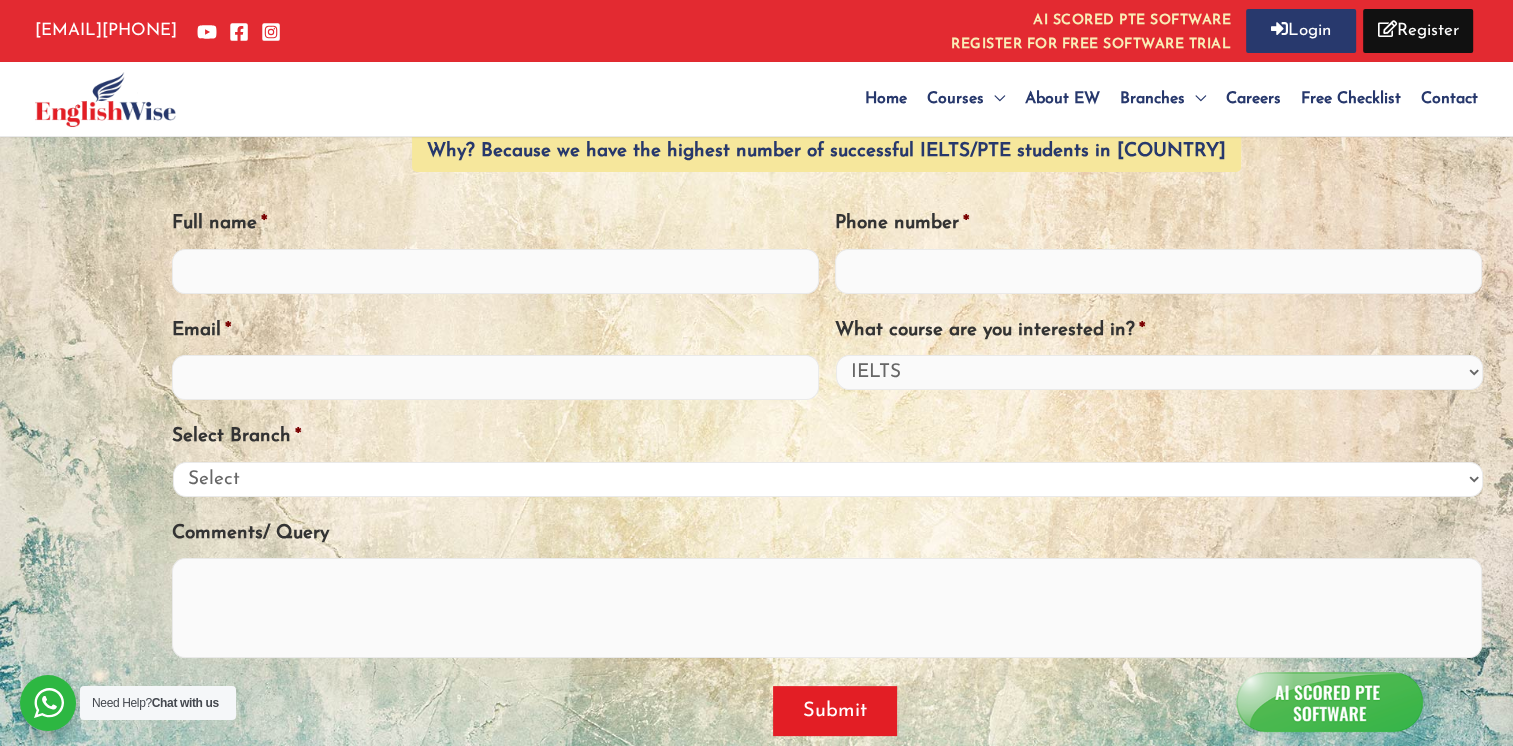 click on "Select Online India" at bounding box center [828, 479] 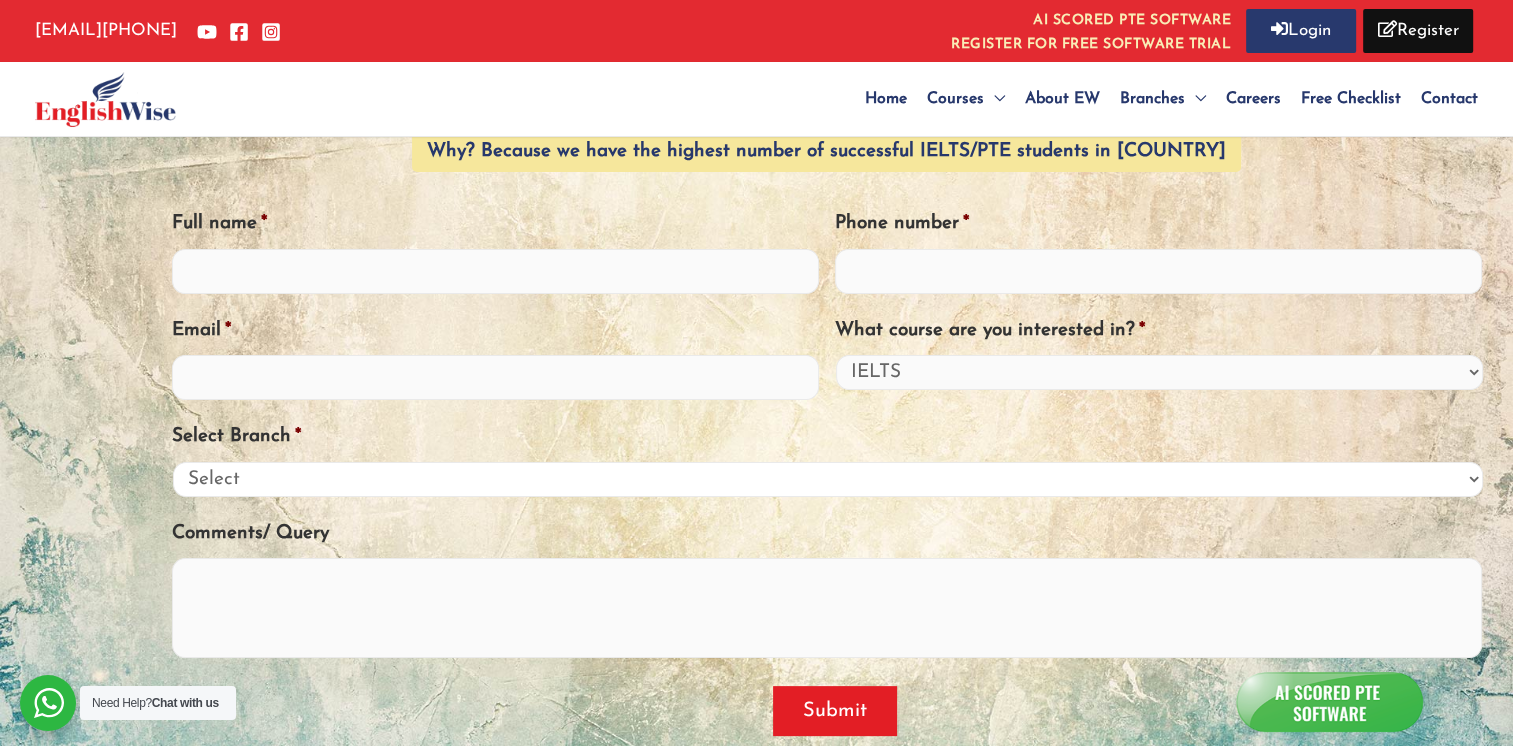 select on "Online" 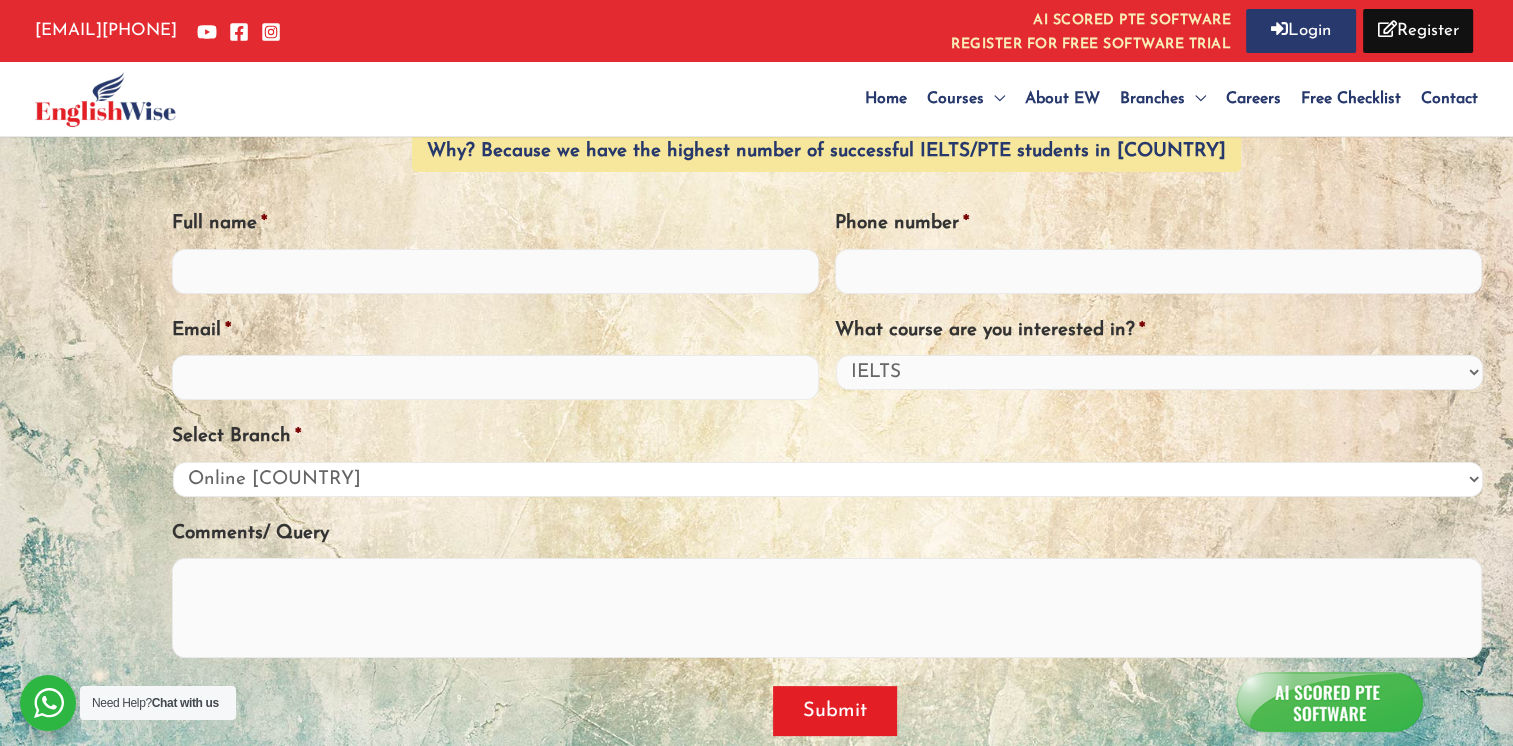 click on "Select Online India" at bounding box center (828, 479) 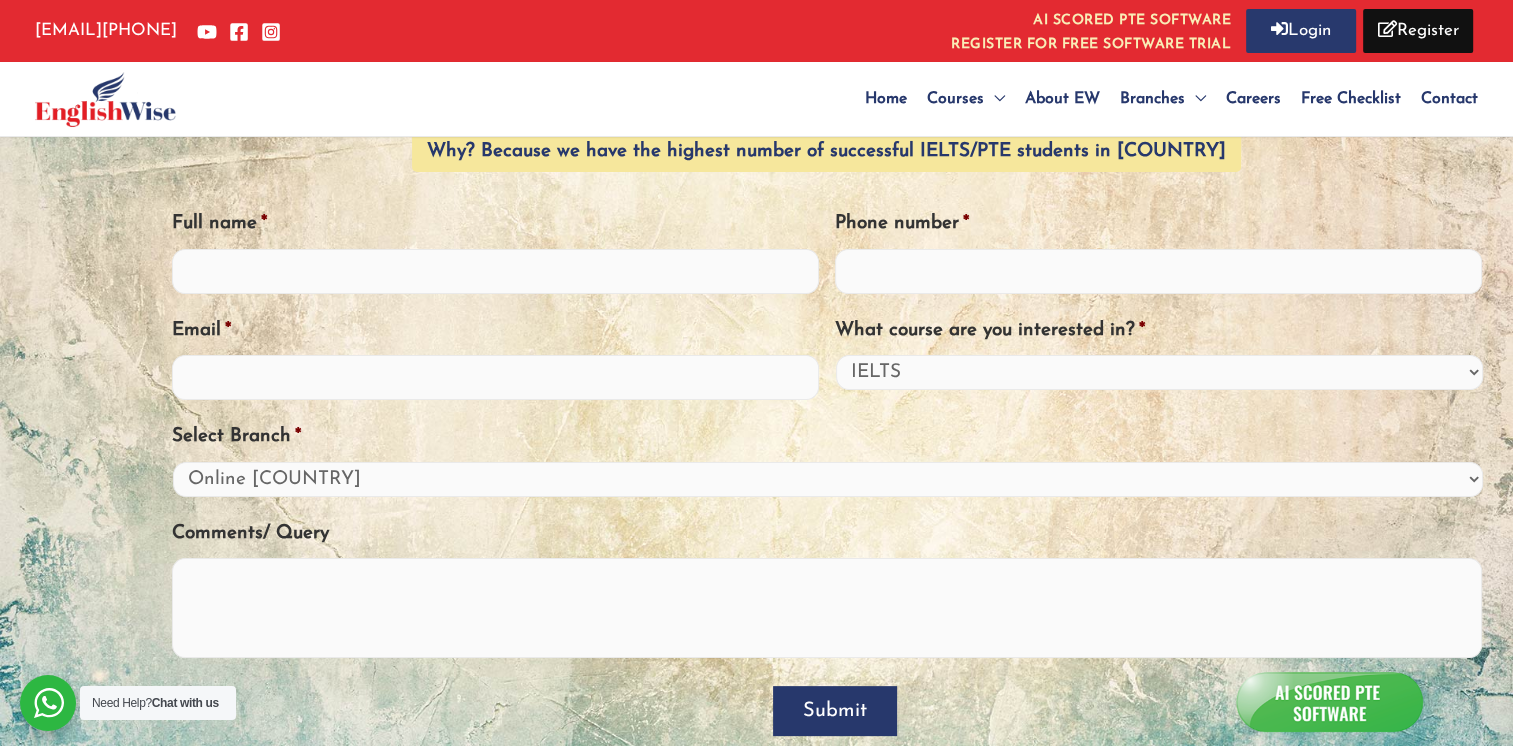 click on "Submit" at bounding box center (835, 711) 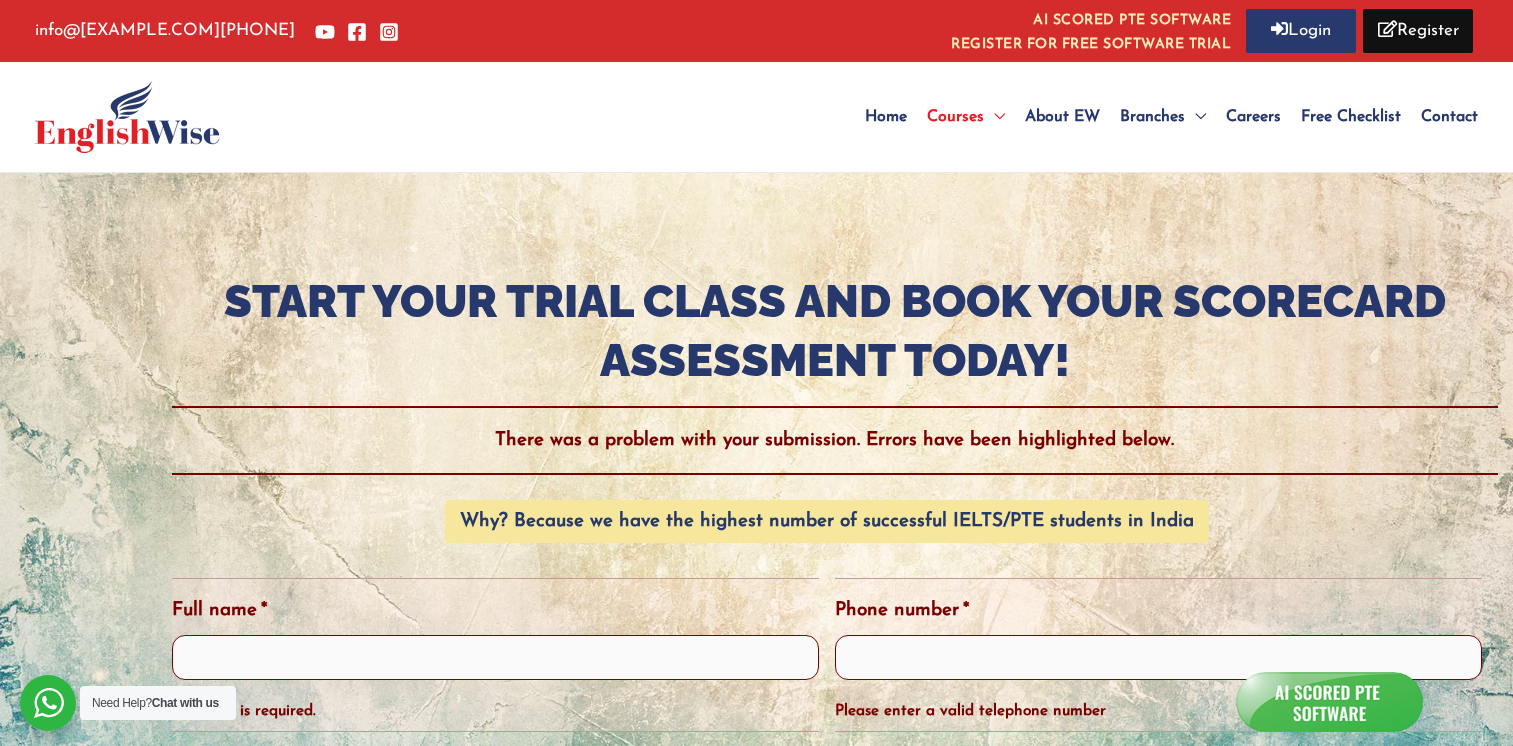 scroll, scrollTop: 0, scrollLeft: 0, axis: both 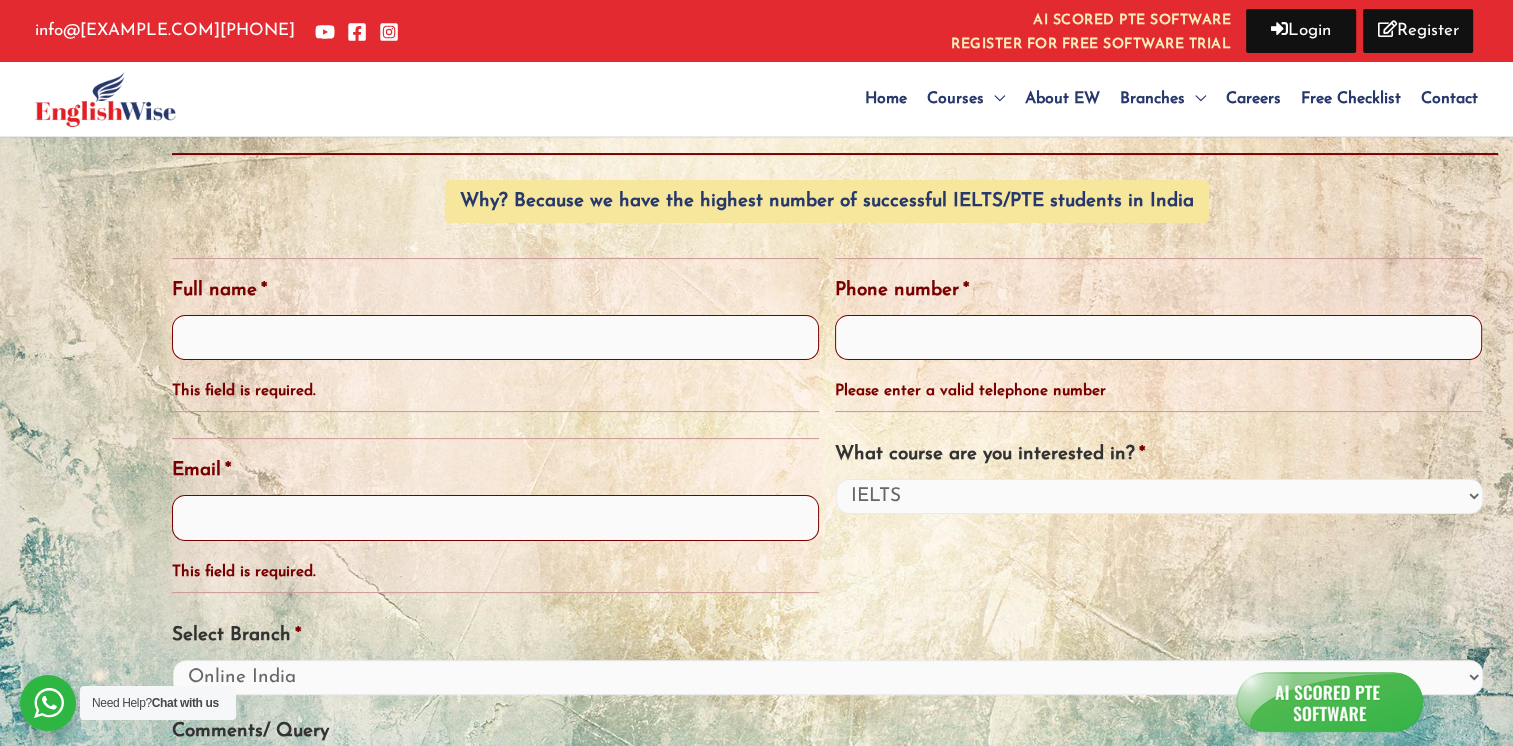 click on "Login" at bounding box center [1301, 31] 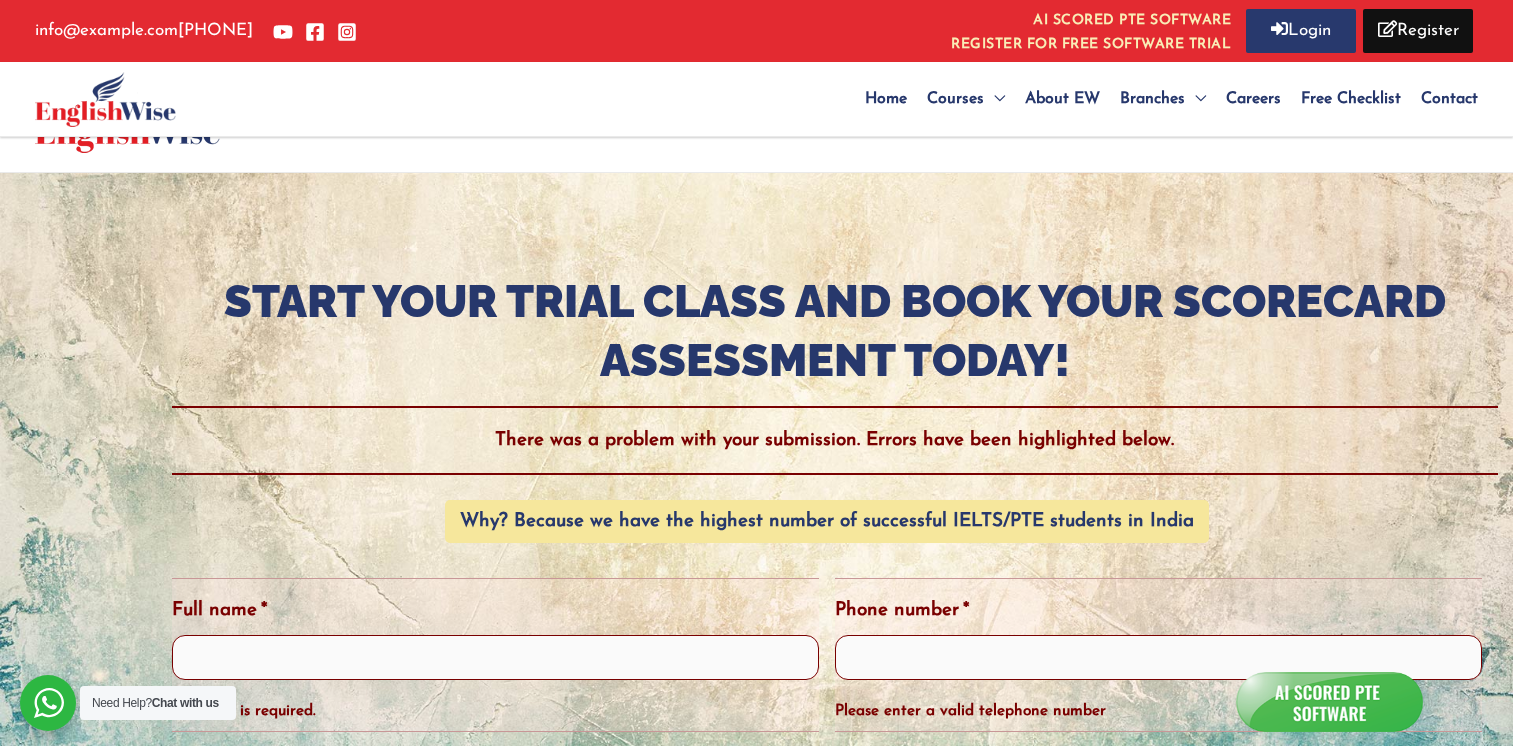 scroll, scrollTop: 320, scrollLeft: 0, axis: vertical 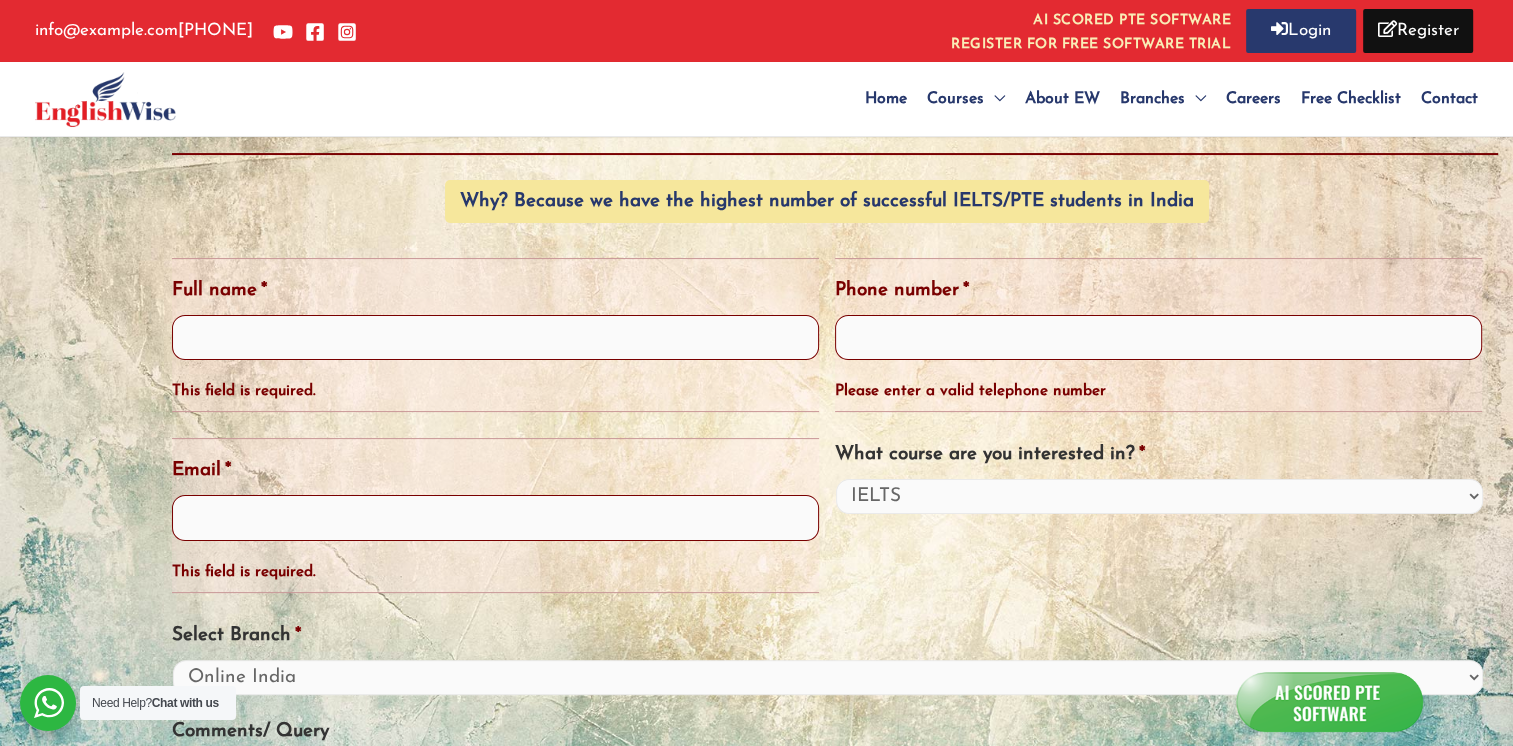 click on "Register" at bounding box center [1418, 31] 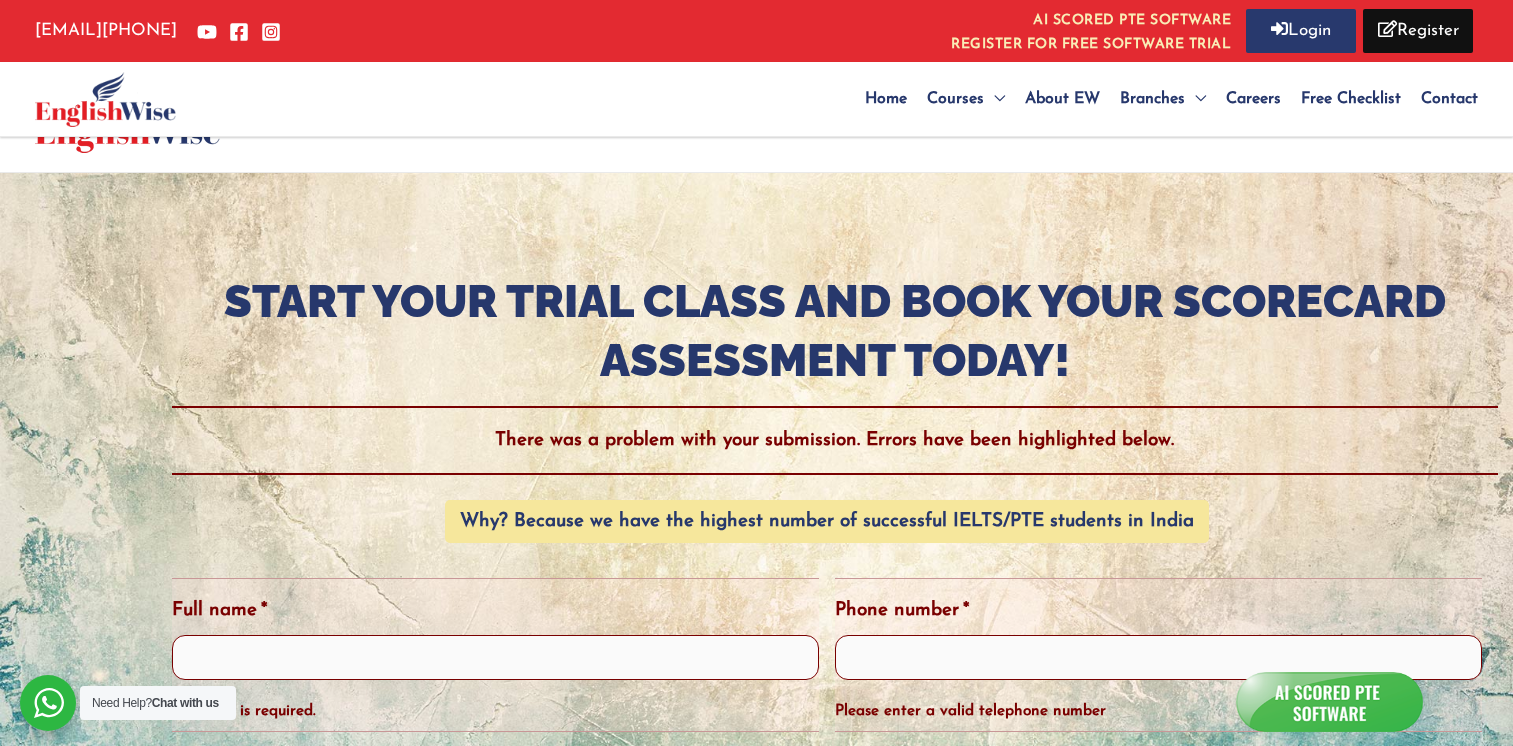 scroll, scrollTop: 320, scrollLeft: 0, axis: vertical 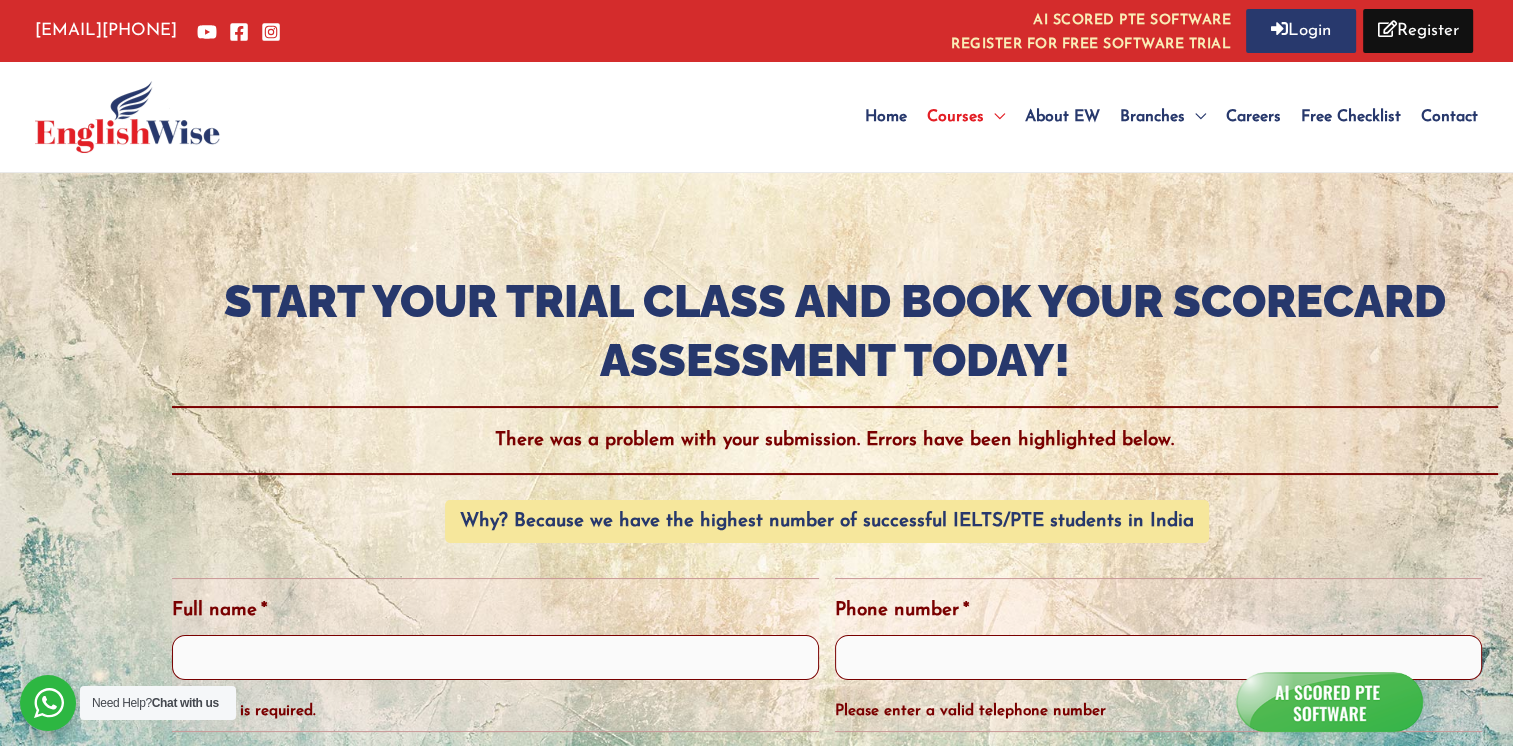 click on "About EW" at bounding box center (1062, 117) 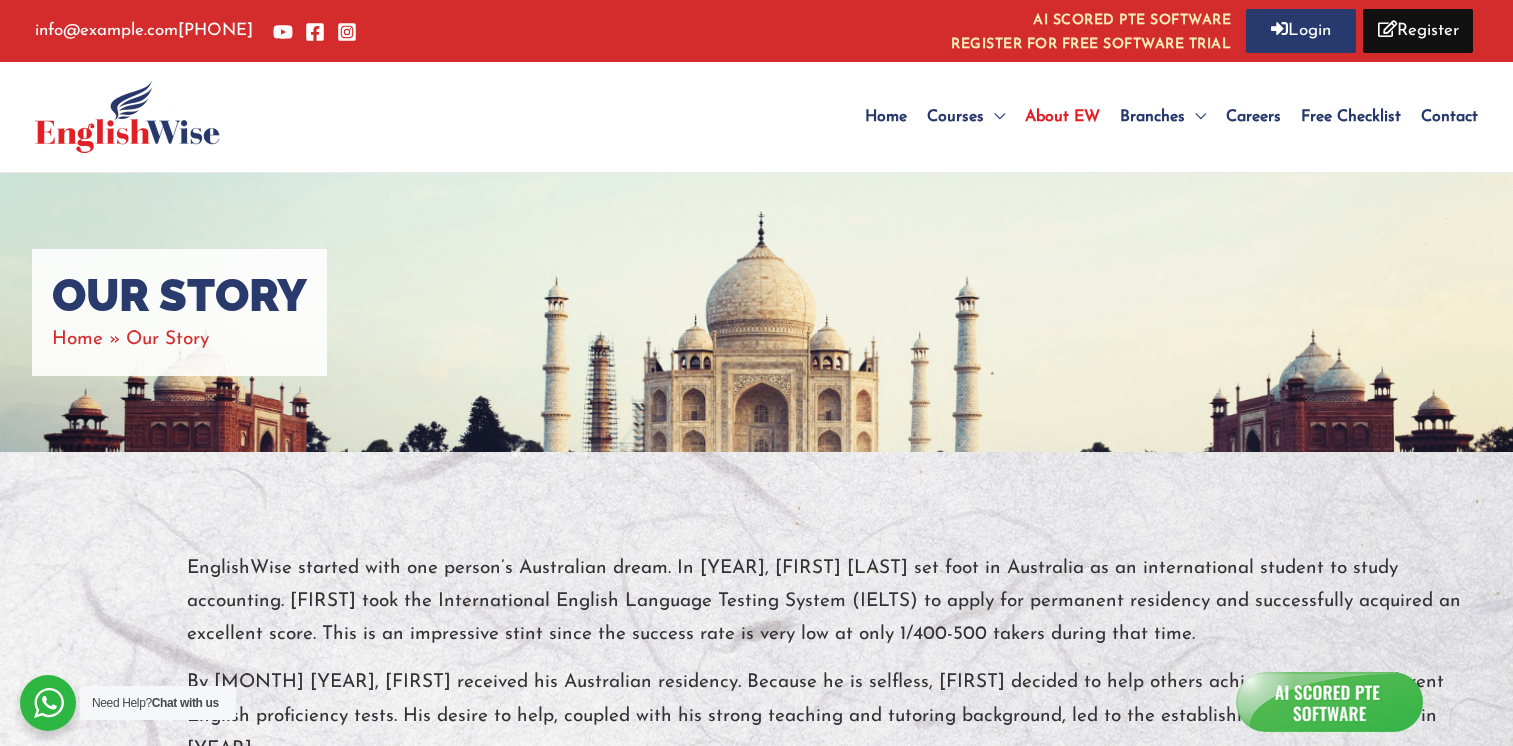 scroll, scrollTop: 0, scrollLeft: 0, axis: both 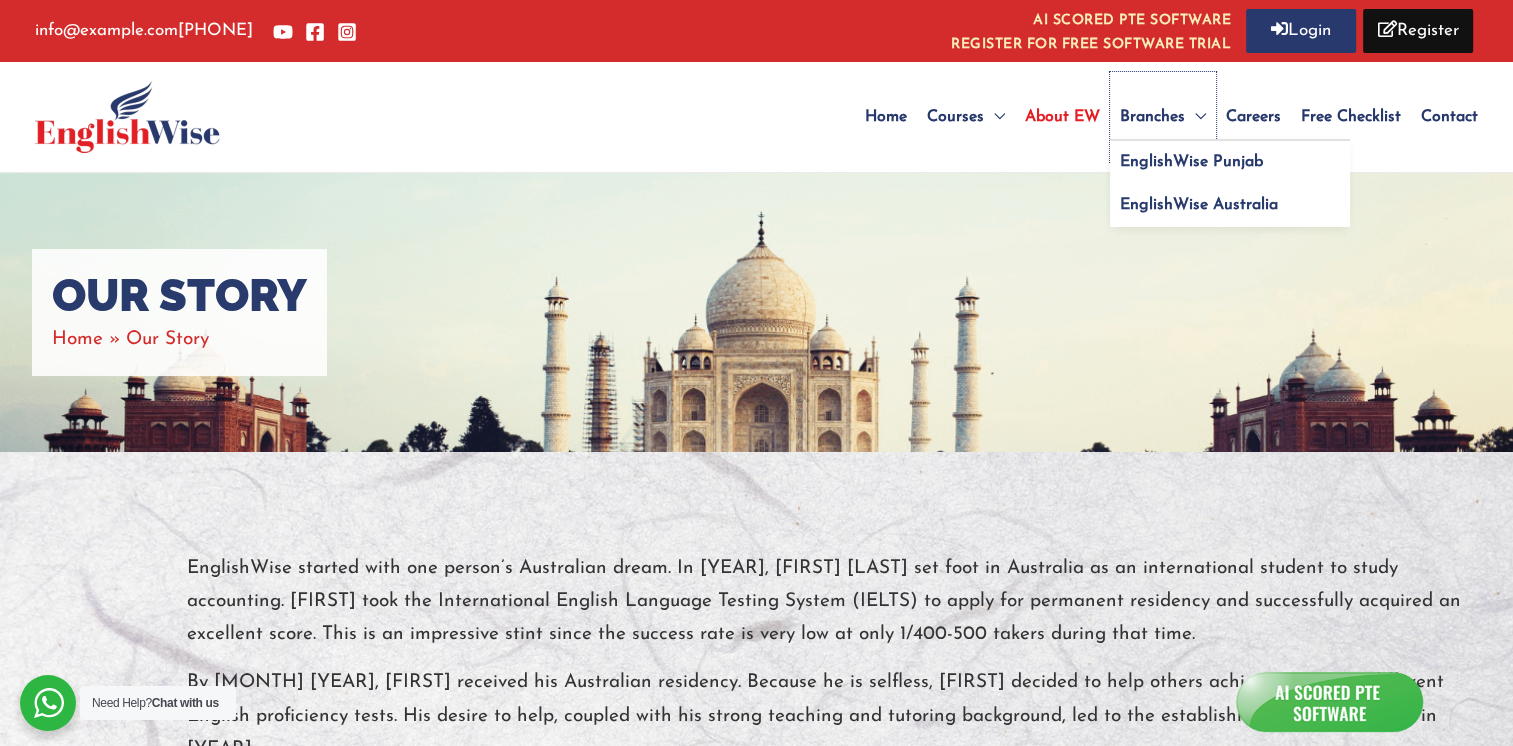 click on "Branches" at bounding box center [1152, 117] 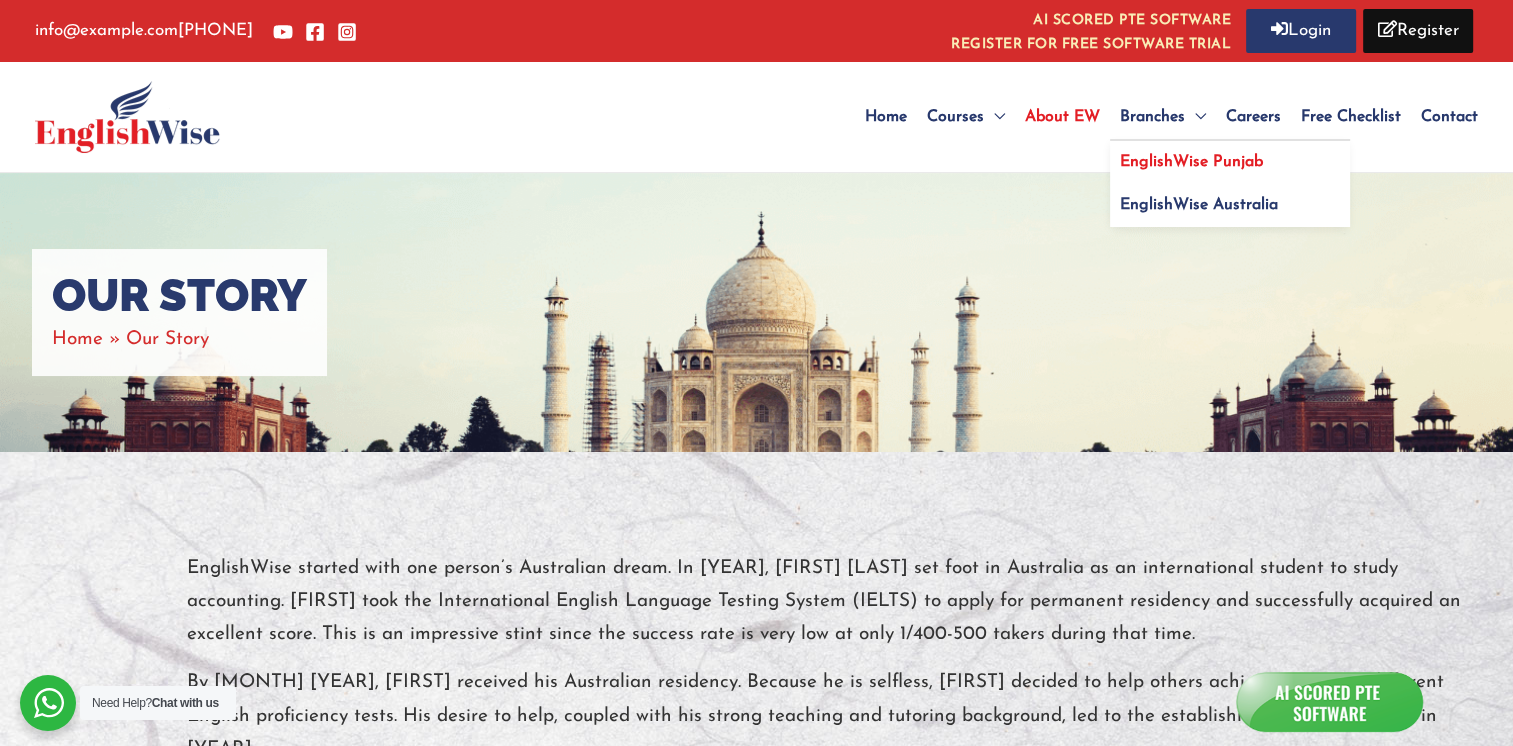click on "EnglishWise Punjab" at bounding box center (1191, 162) 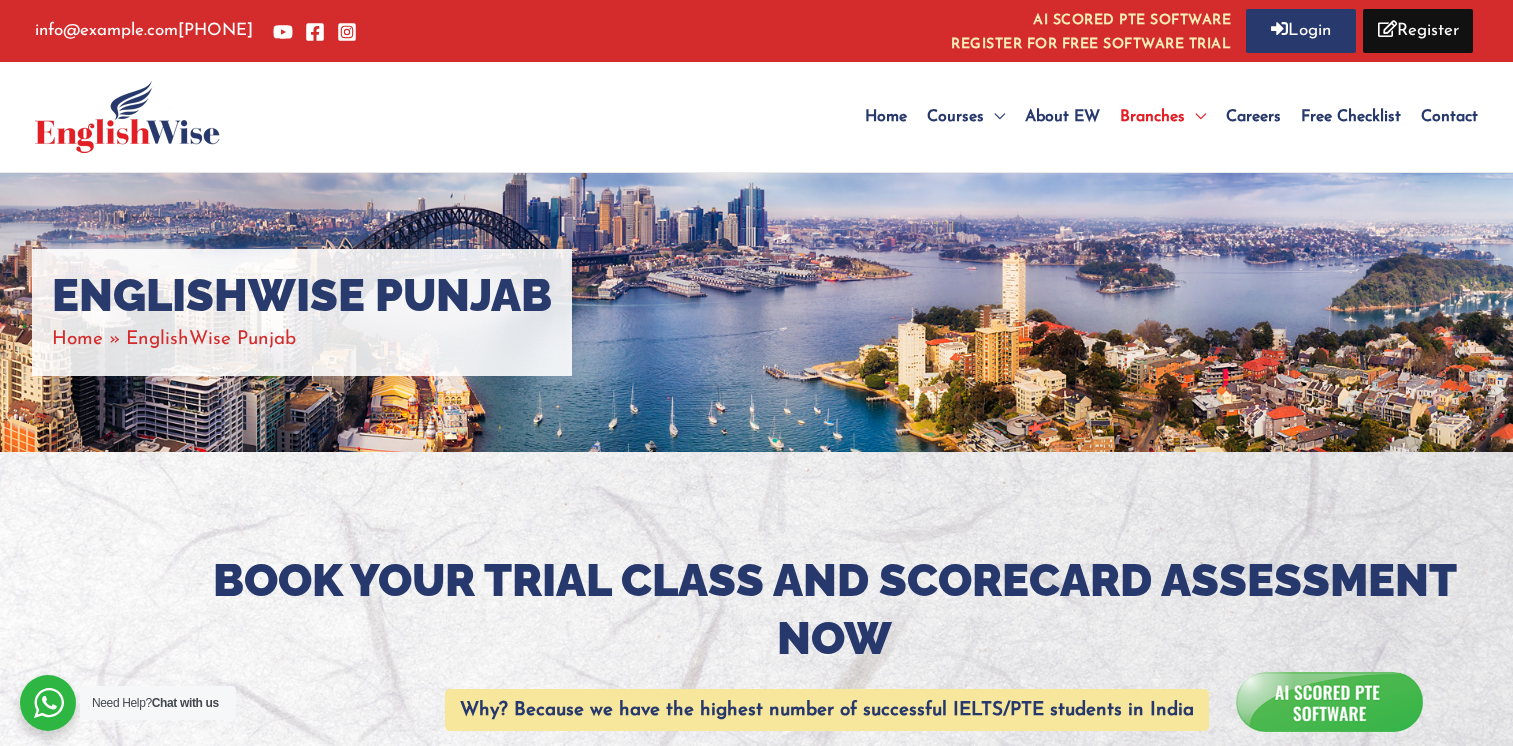 scroll, scrollTop: 0, scrollLeft: 0, axis: both 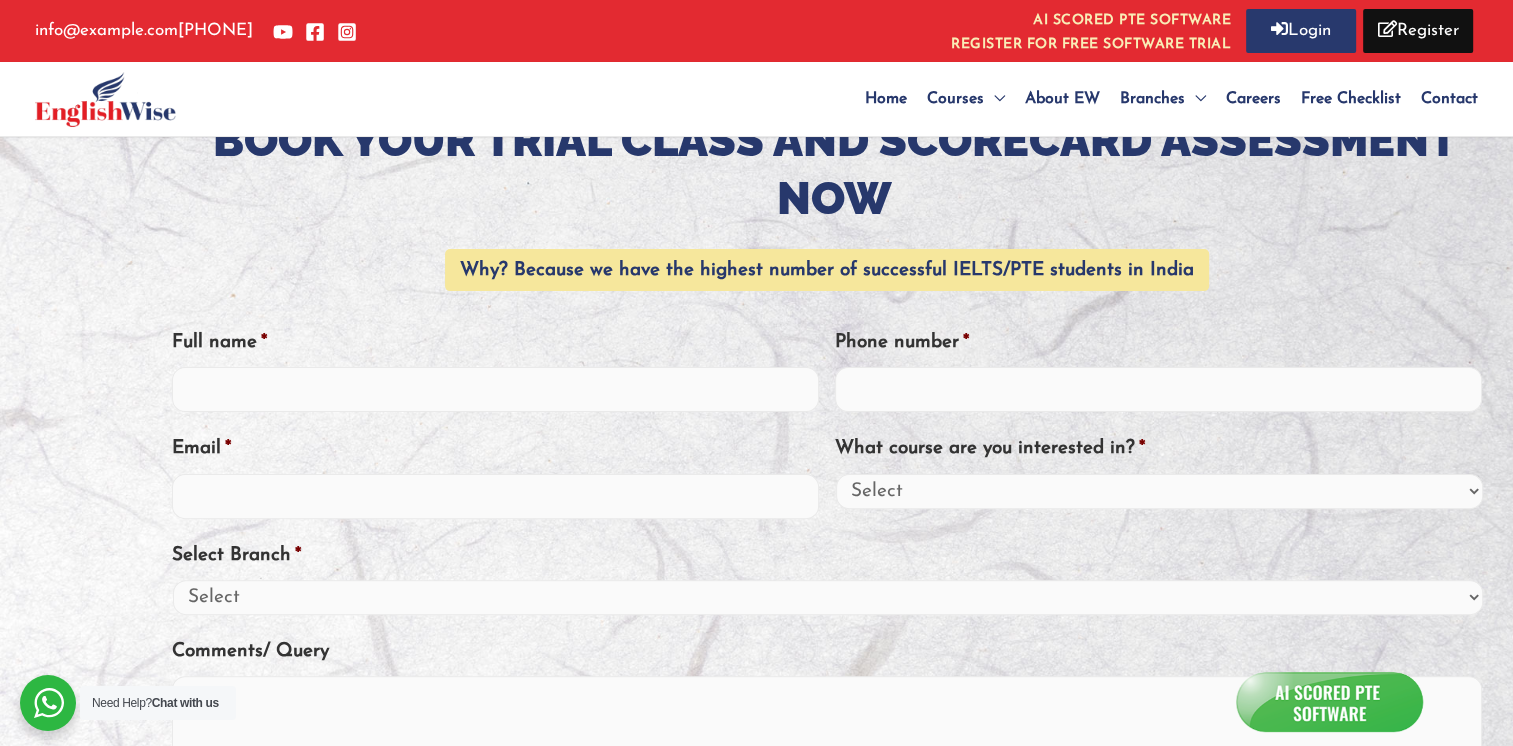 type 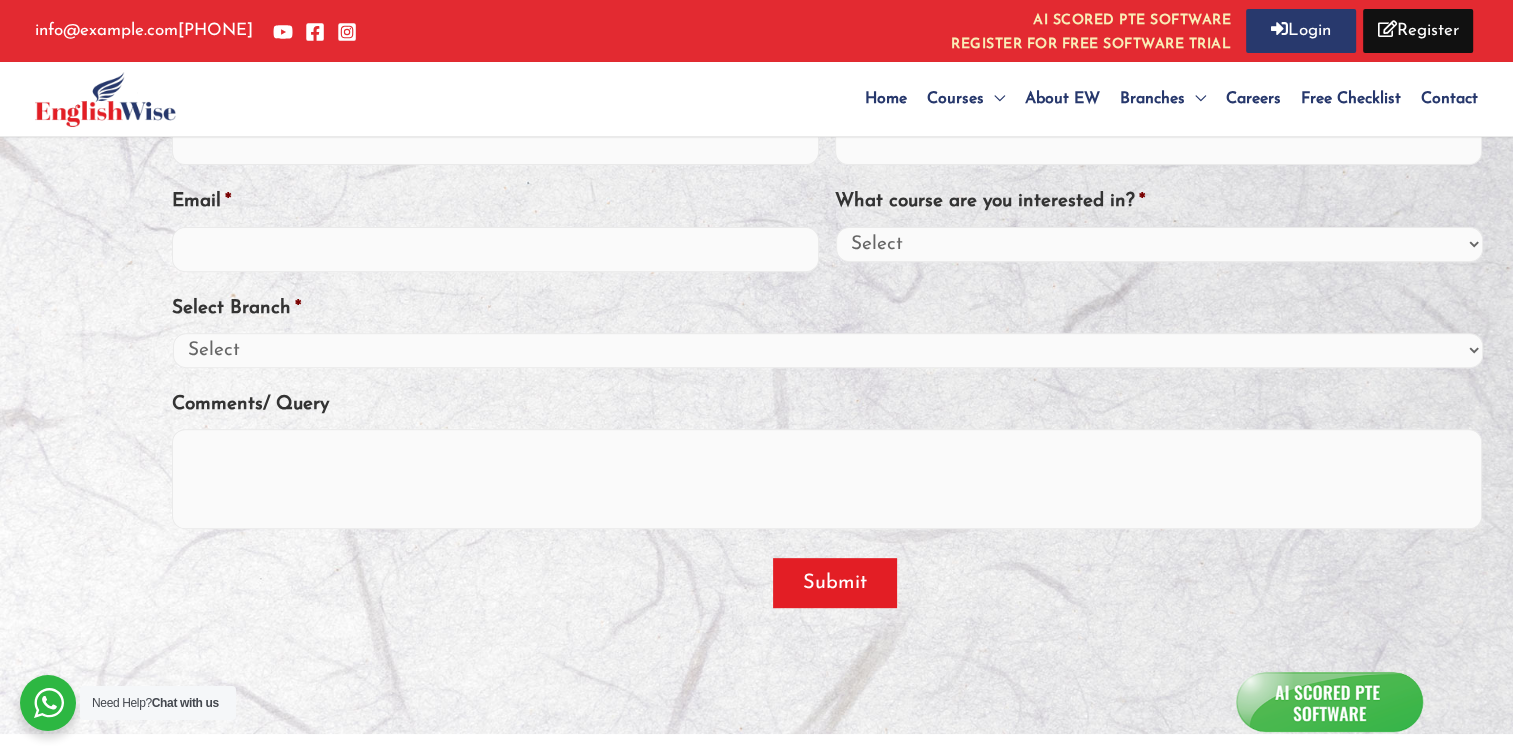 scroll, scrollTop: 760, scrollLeft: 0, axis: vertical 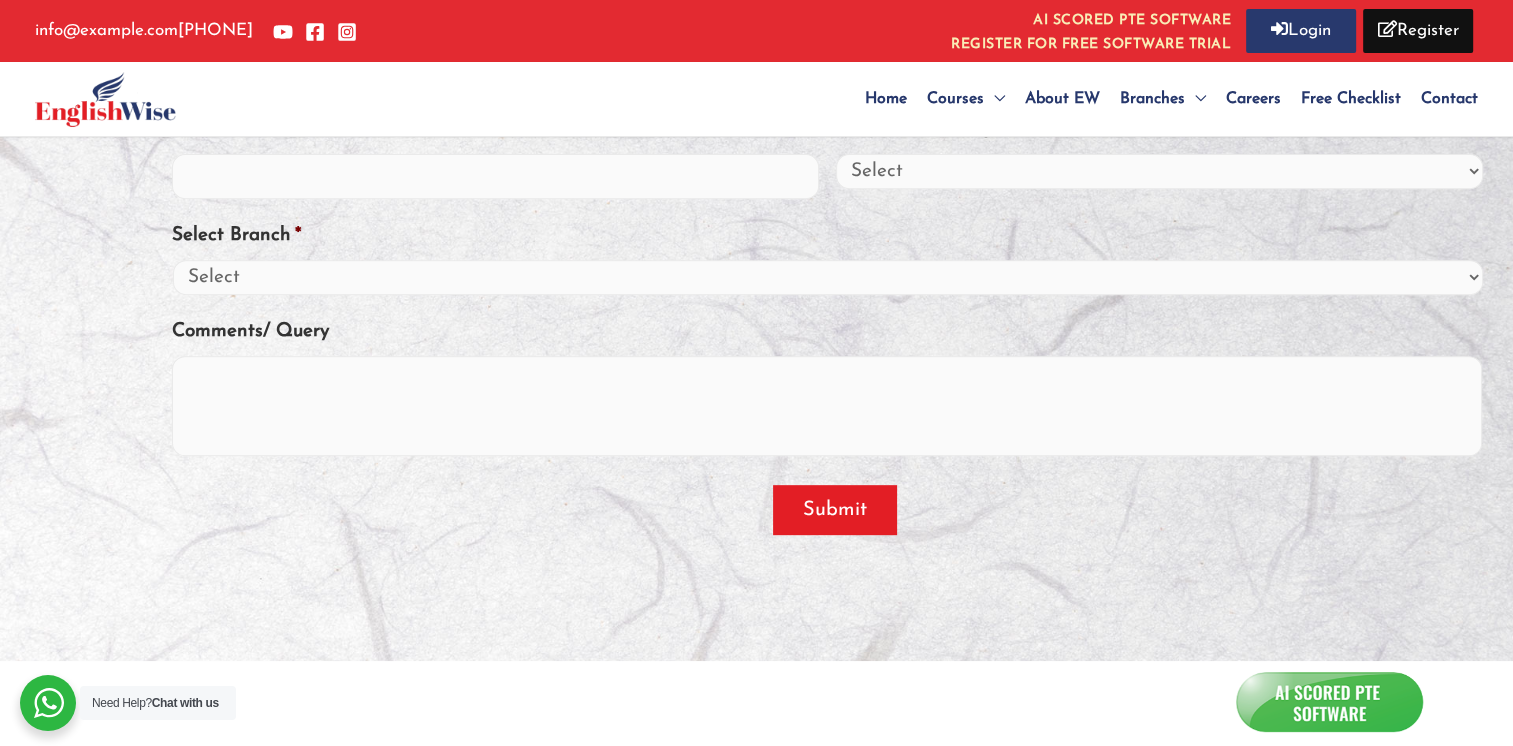 click on "Careers" at bounding box center (1253, 99) 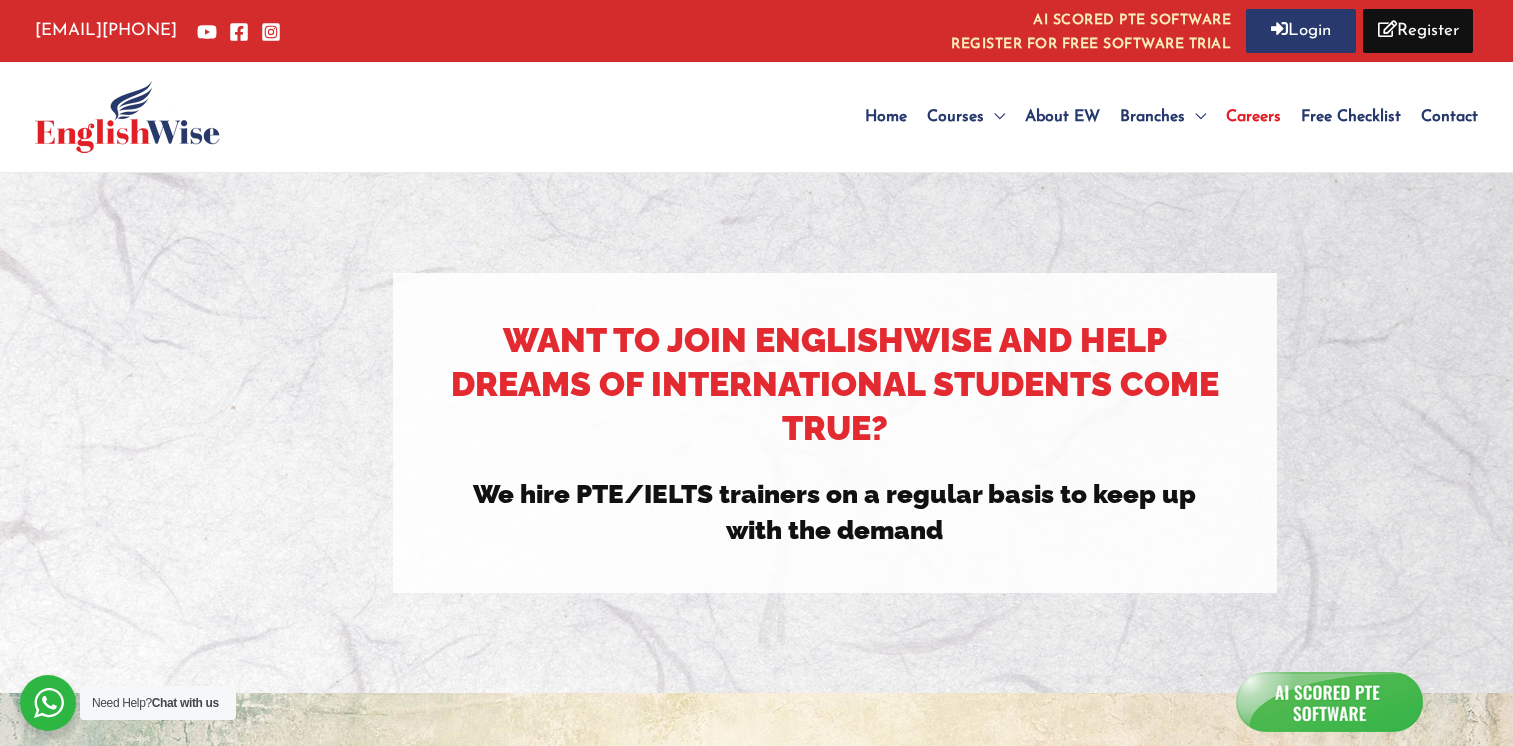 scroll, scrollTop: 0, scrollLeft: 0, axis: both 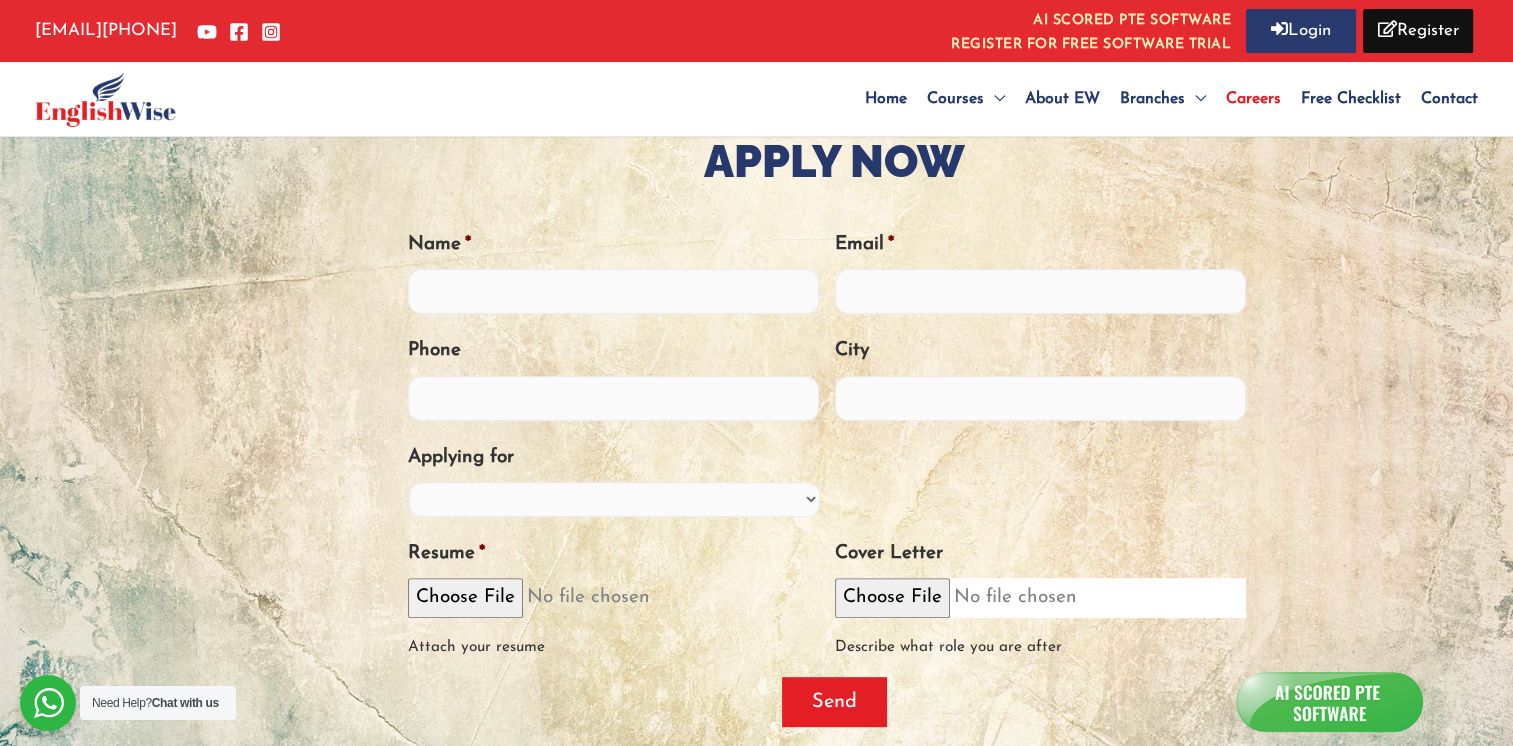 click on "Cover Letter" at bounding box center [1040, 597] 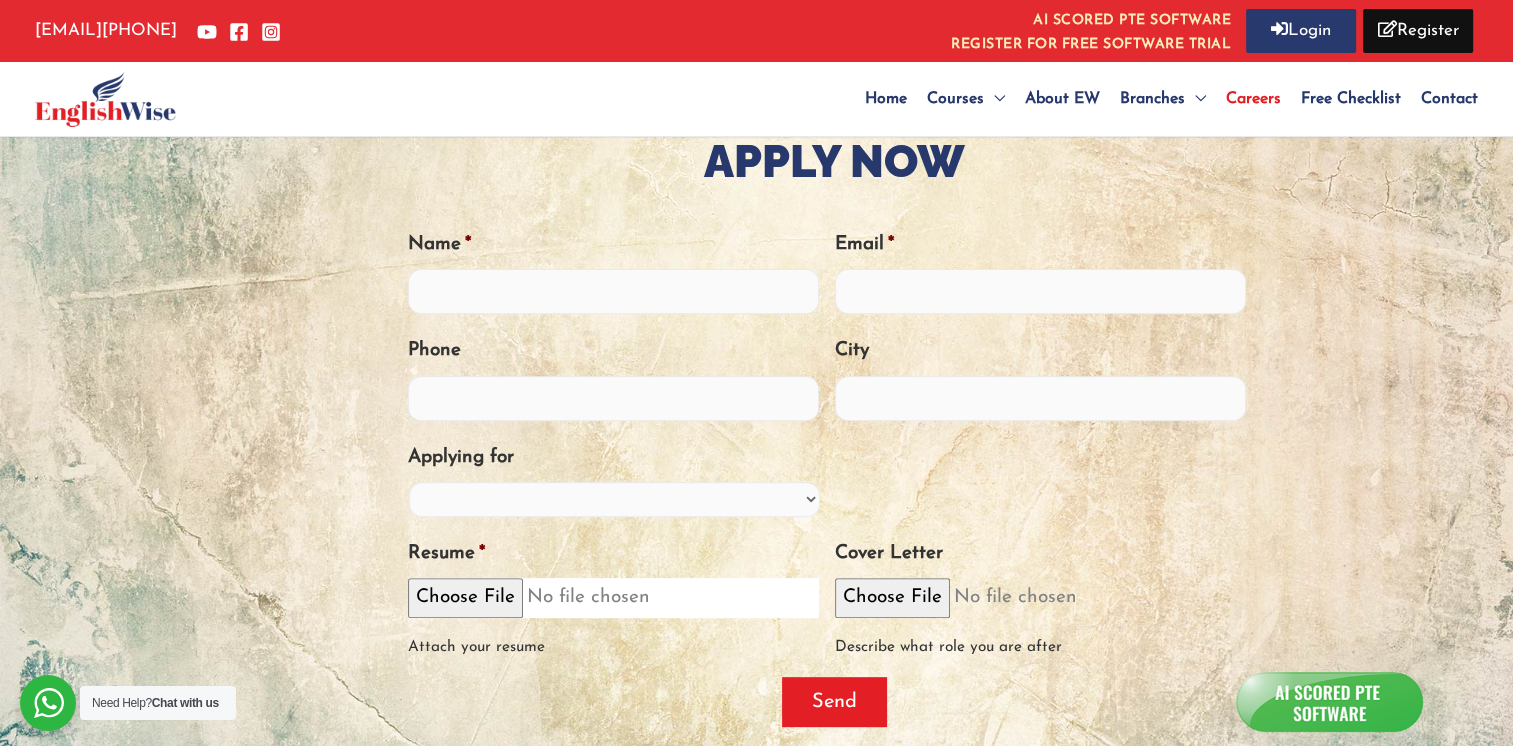 click on "Resume *" at bounding box center (613, 597) 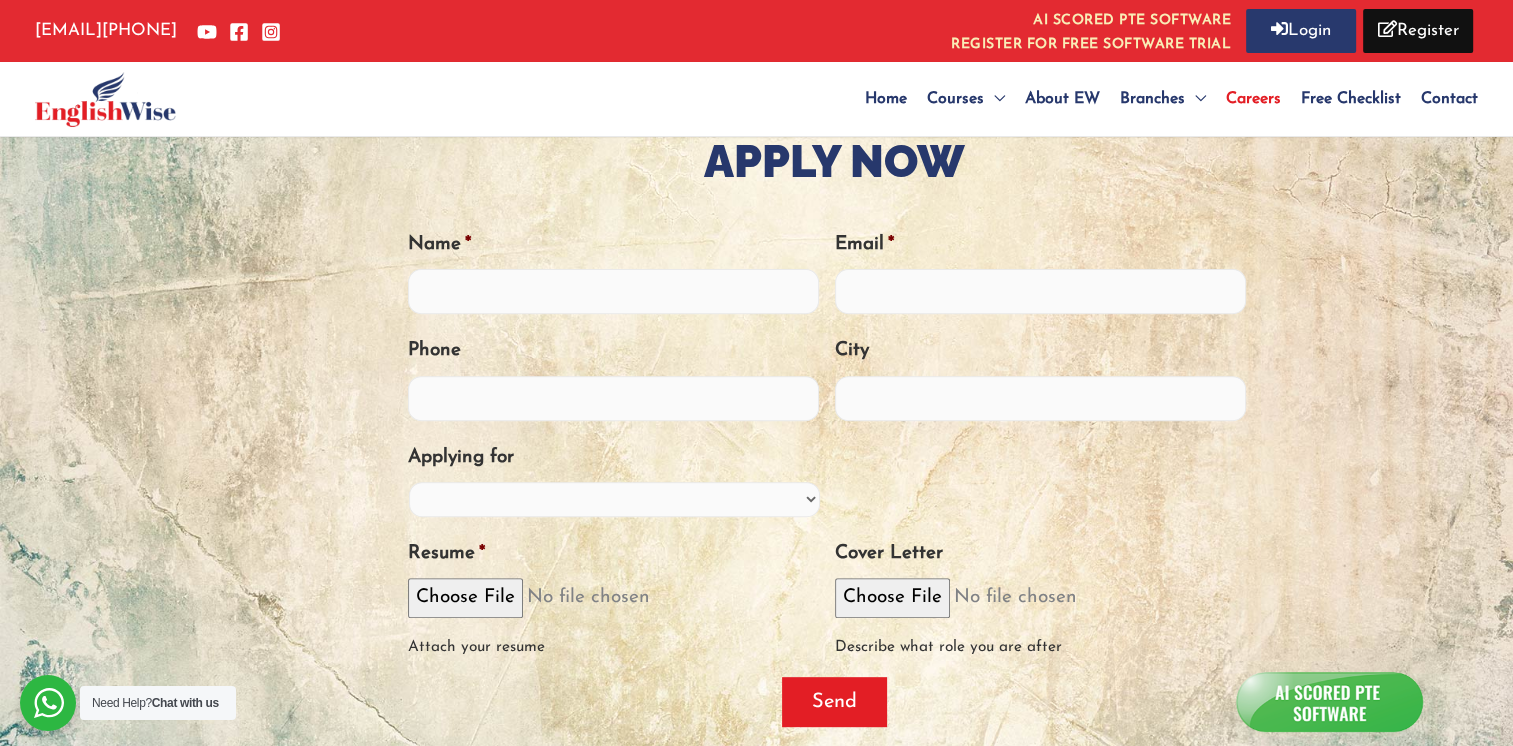 click on "Free Checklist" at bounding box center [1351, 99] 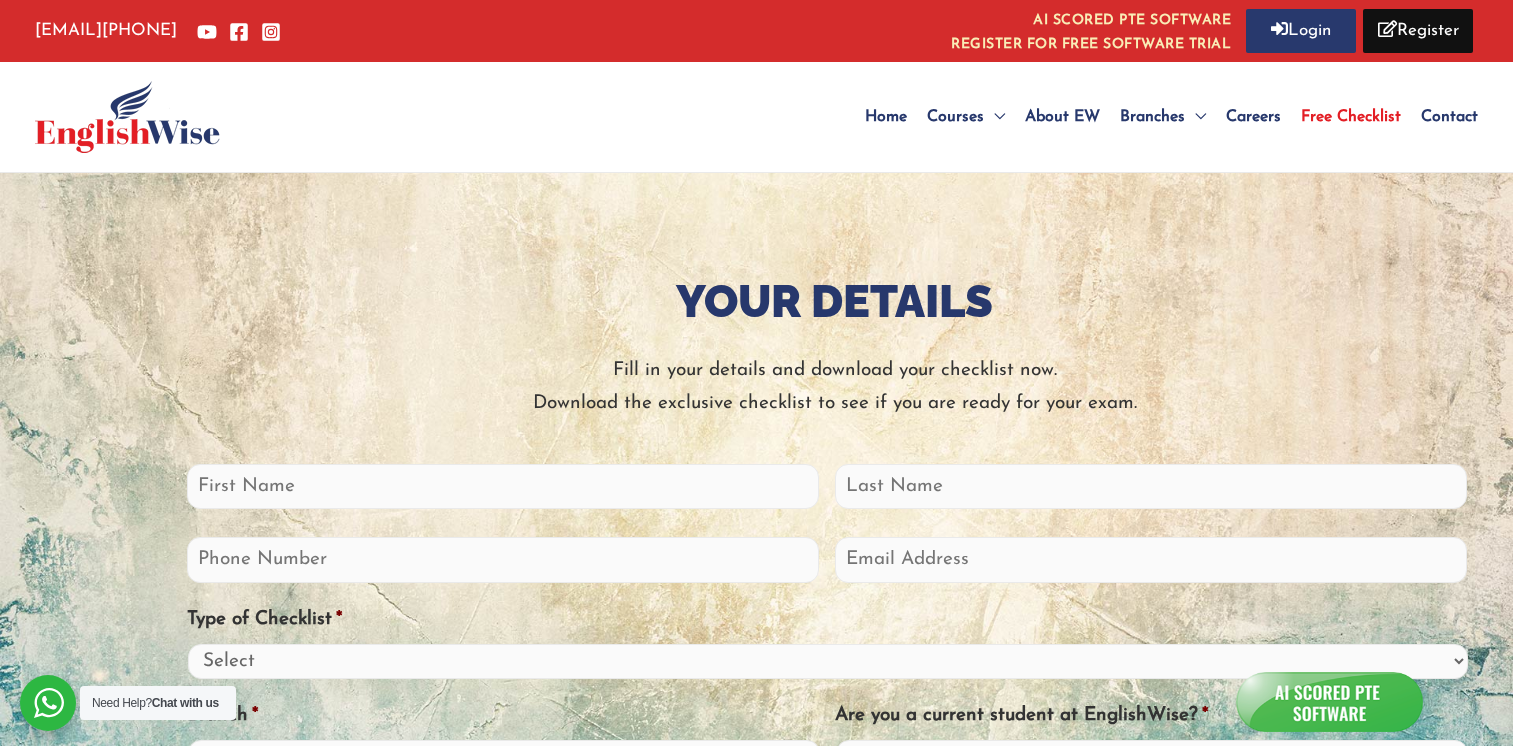 scroll, scrollTop: 0, scrollLeft: 0, axis: both 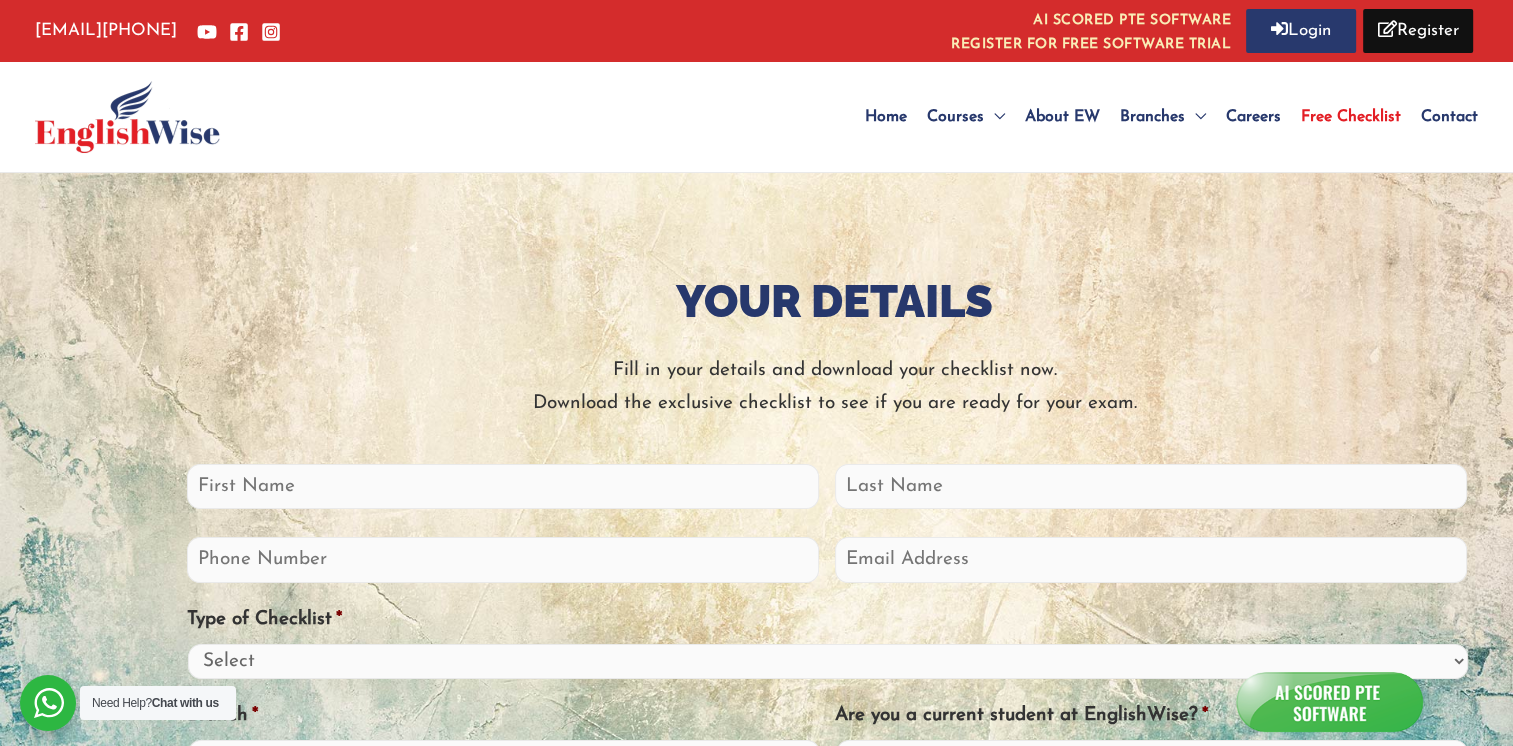 click on "Free Checklist" at bounding box center [1351, 117] 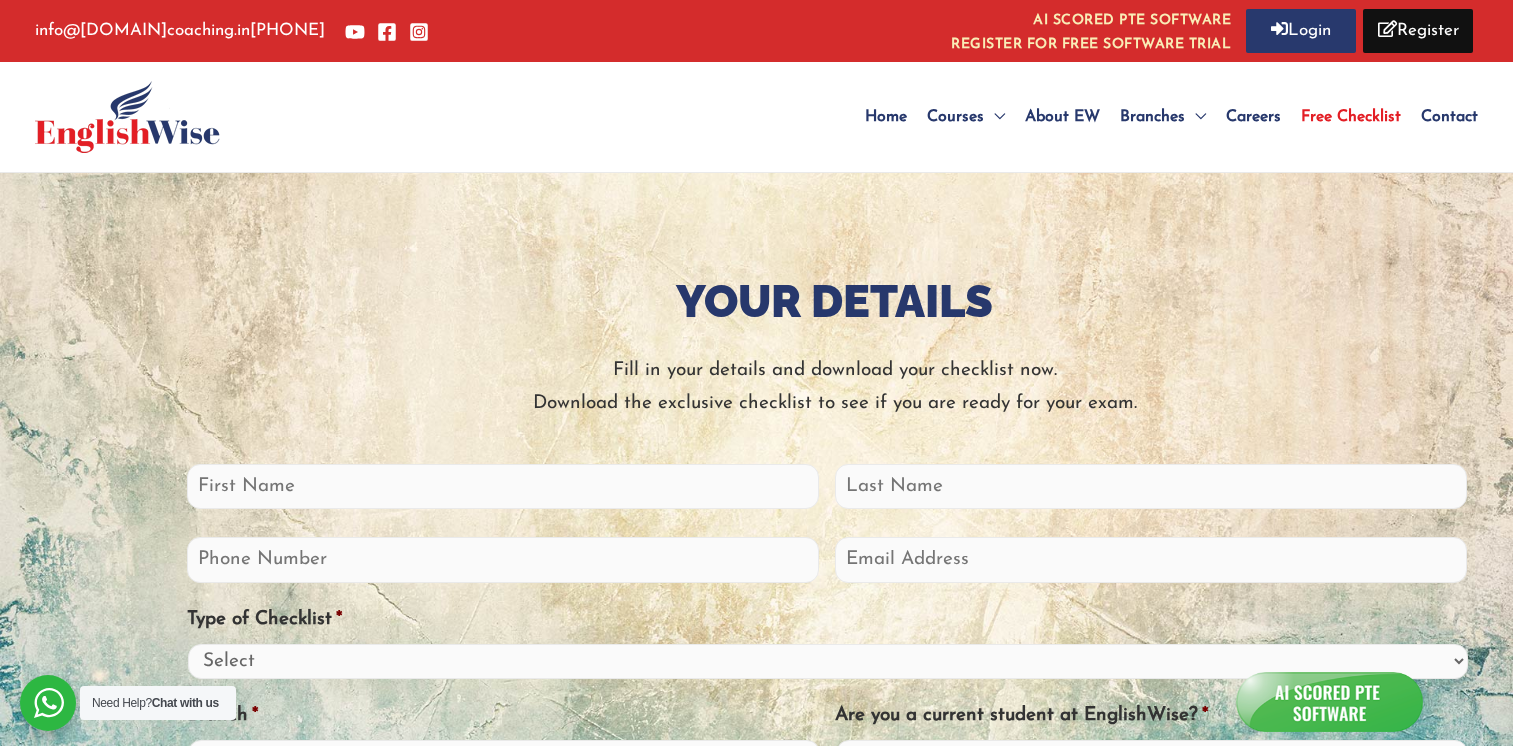 scroll, scrollTop: 0, scrollLeft: 0, axis: both 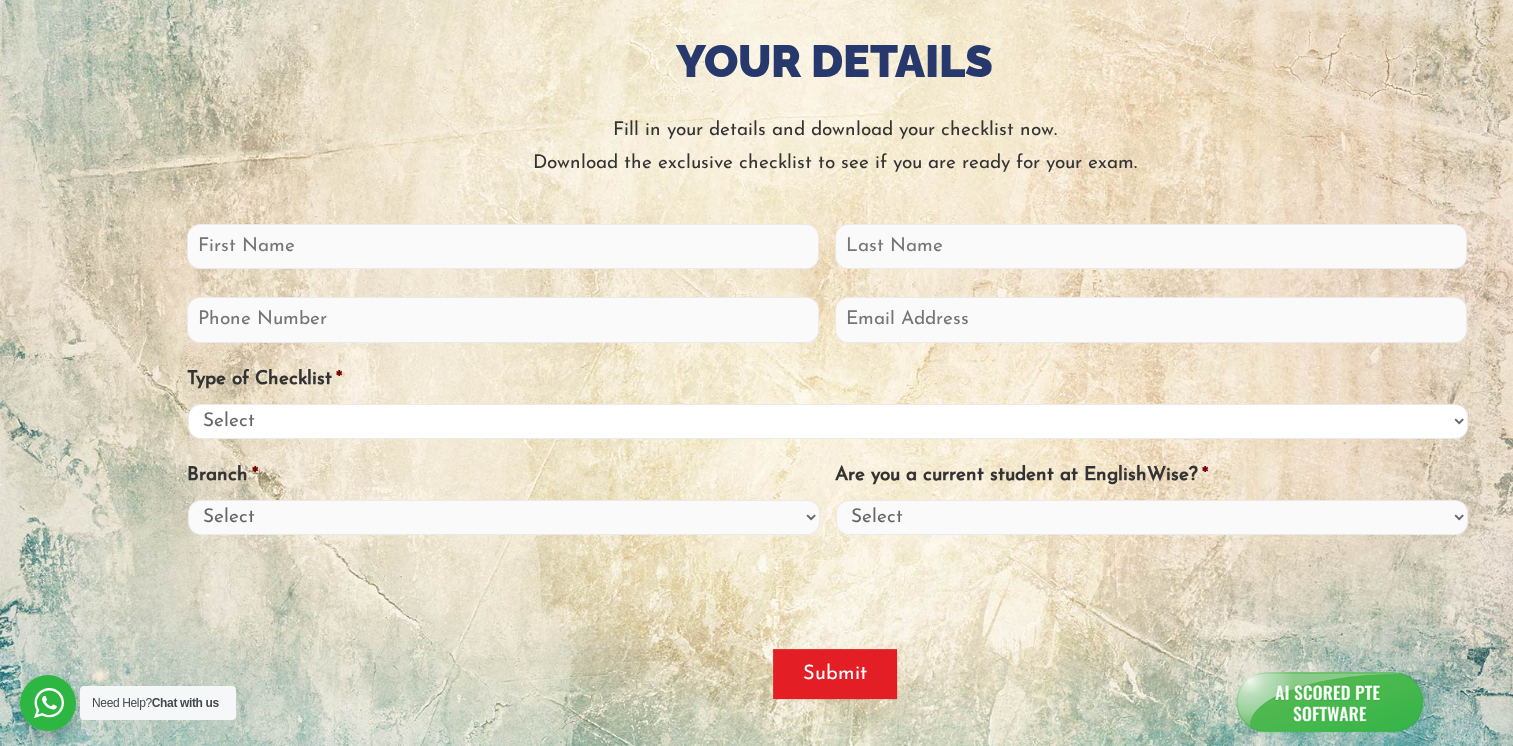 click on "Select PTE IELTS" at bounding box center [828, 421] 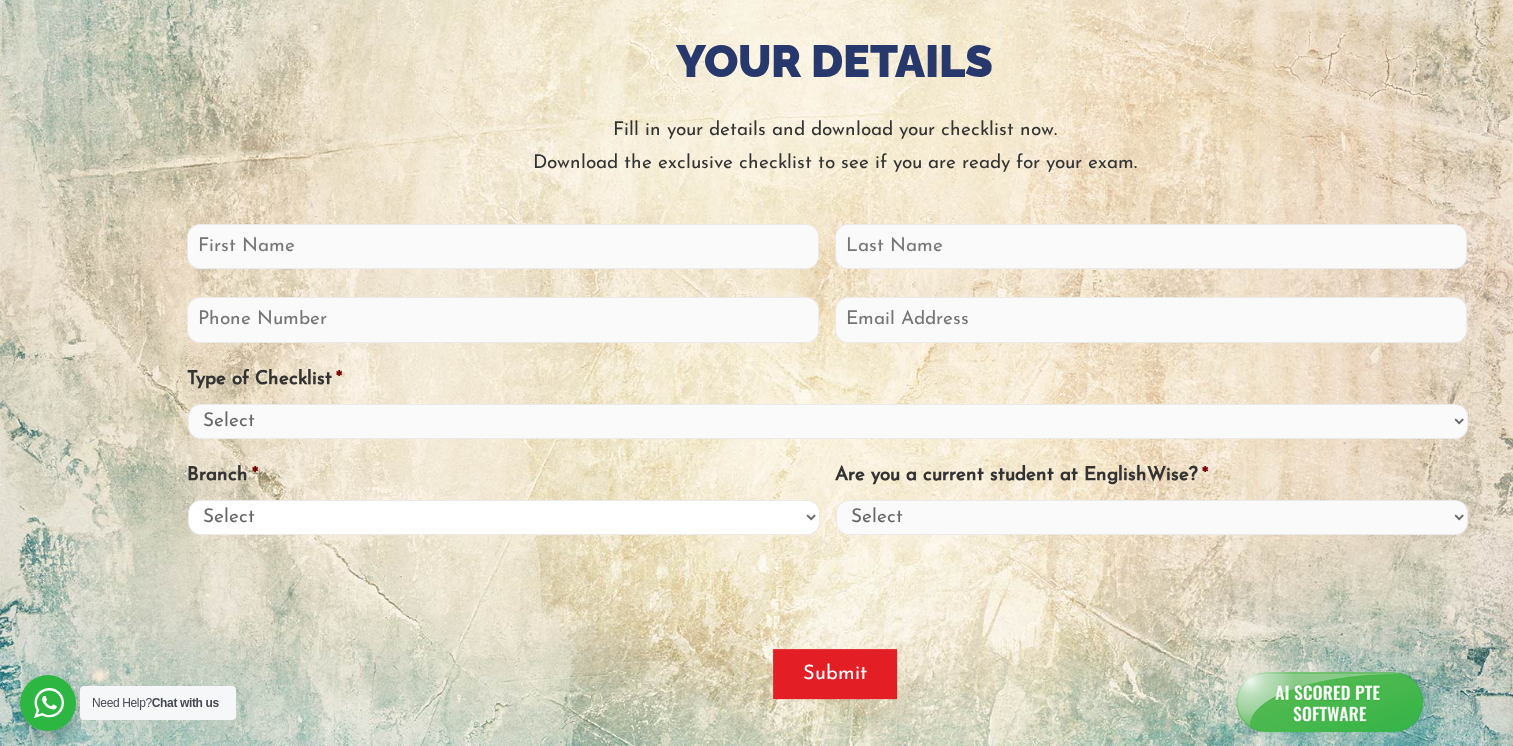 click on "Select Sydney CBD Sydney Parramatta Melbourne Oakleigh Brisbane Canberra Tasmania Darwin Toowoomba Adelaide New Zealand Gold Coast Perth Canada United Kingdom UAE" at bounding box center [504, 517] 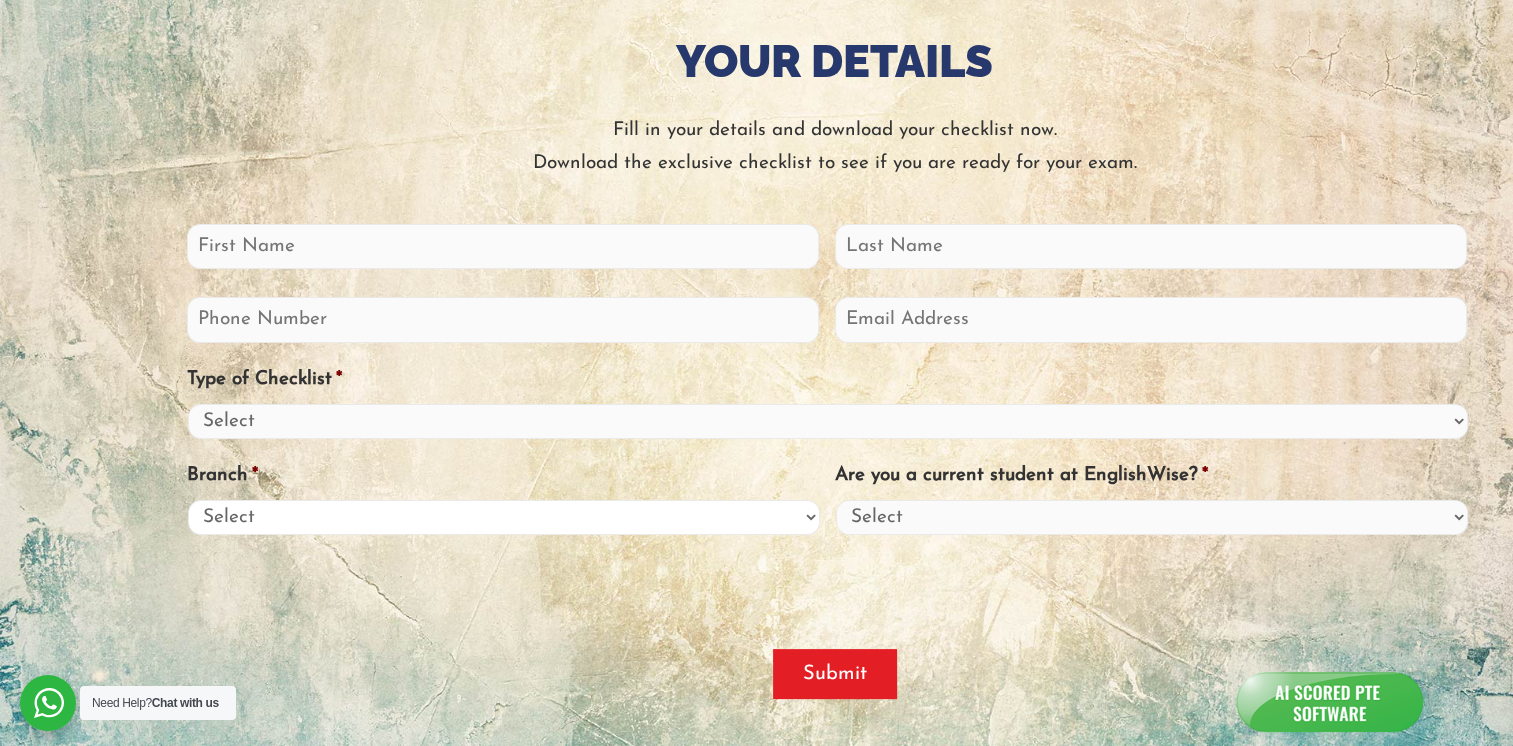 click on "Select Sydney CBD Sydney Parramatta Melbourne Oakleigh Brisbane Canberra Tasmania Darwin Toowoomba Adelaide New Zealand Gold Coast Perth Canada United Kingdom UAE" at bounding box center (504, 517) 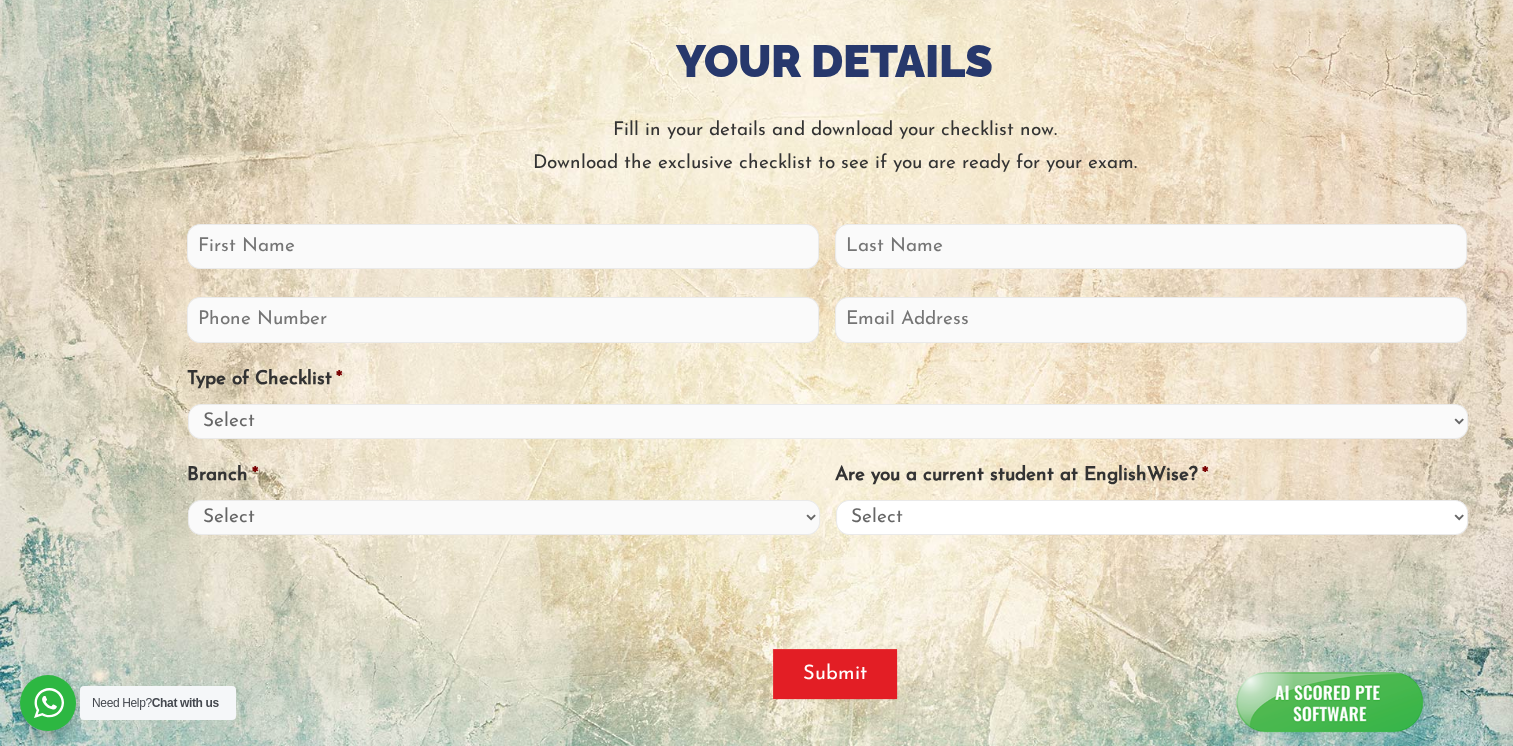 click on "Select Yes No" at bounding box center (1152, 517) 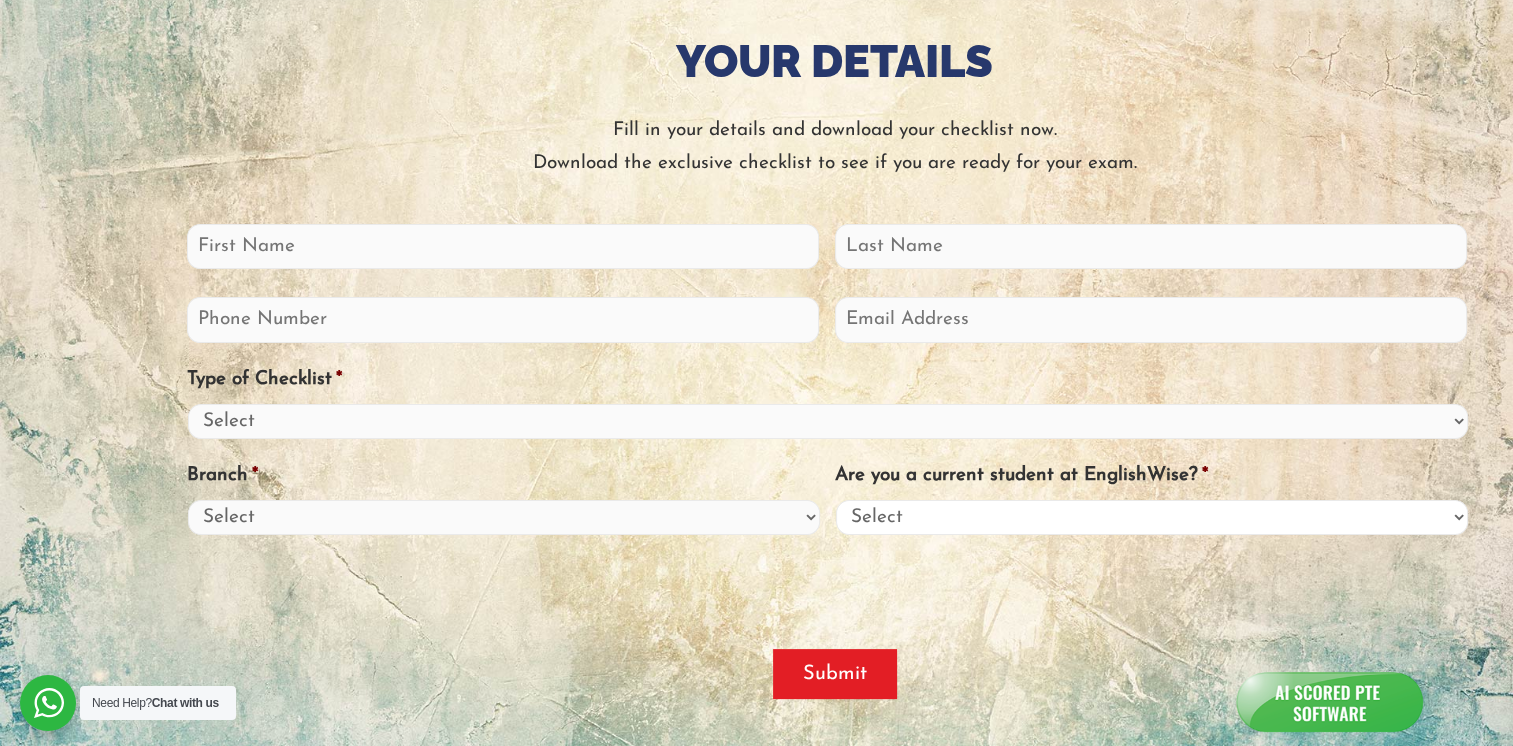 click on "Select Yes No" at bounding box center [1152, 517] 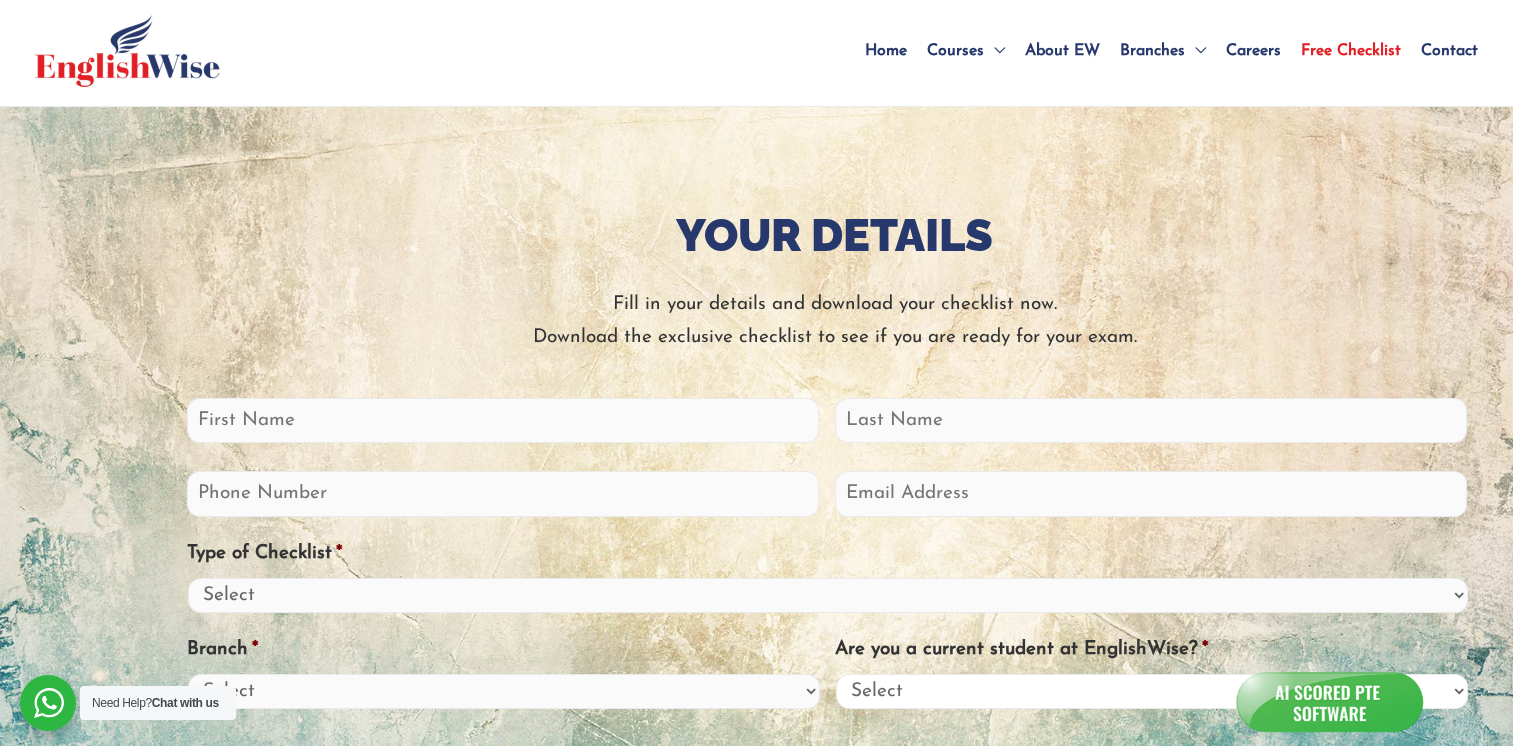scroll, scrollTop: 0, scrollLeft: 0, axis: both 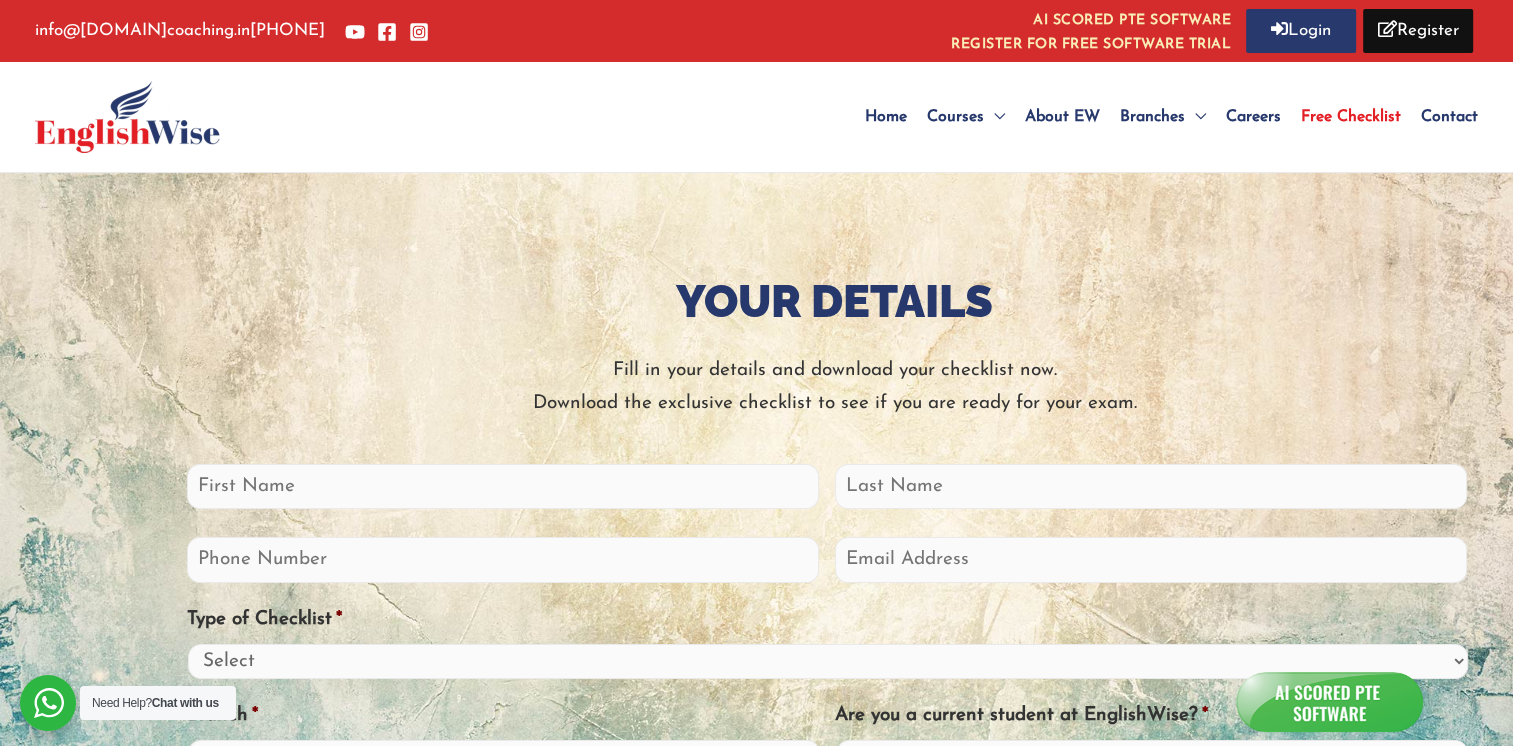 click on "Contact" at bounding box center [1449, 117] 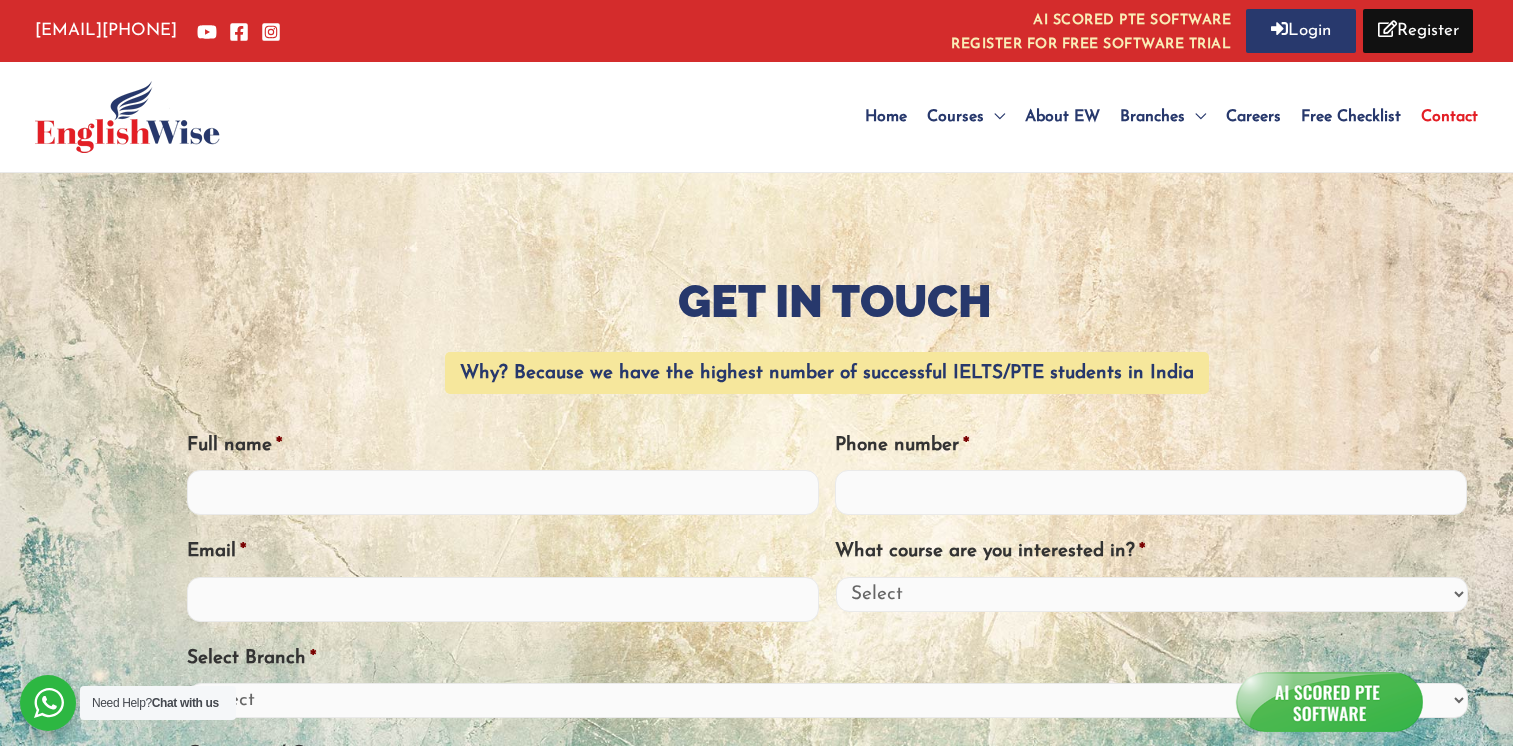 scroll, scrollTop: 0, scrollLeft: 0, axis: both 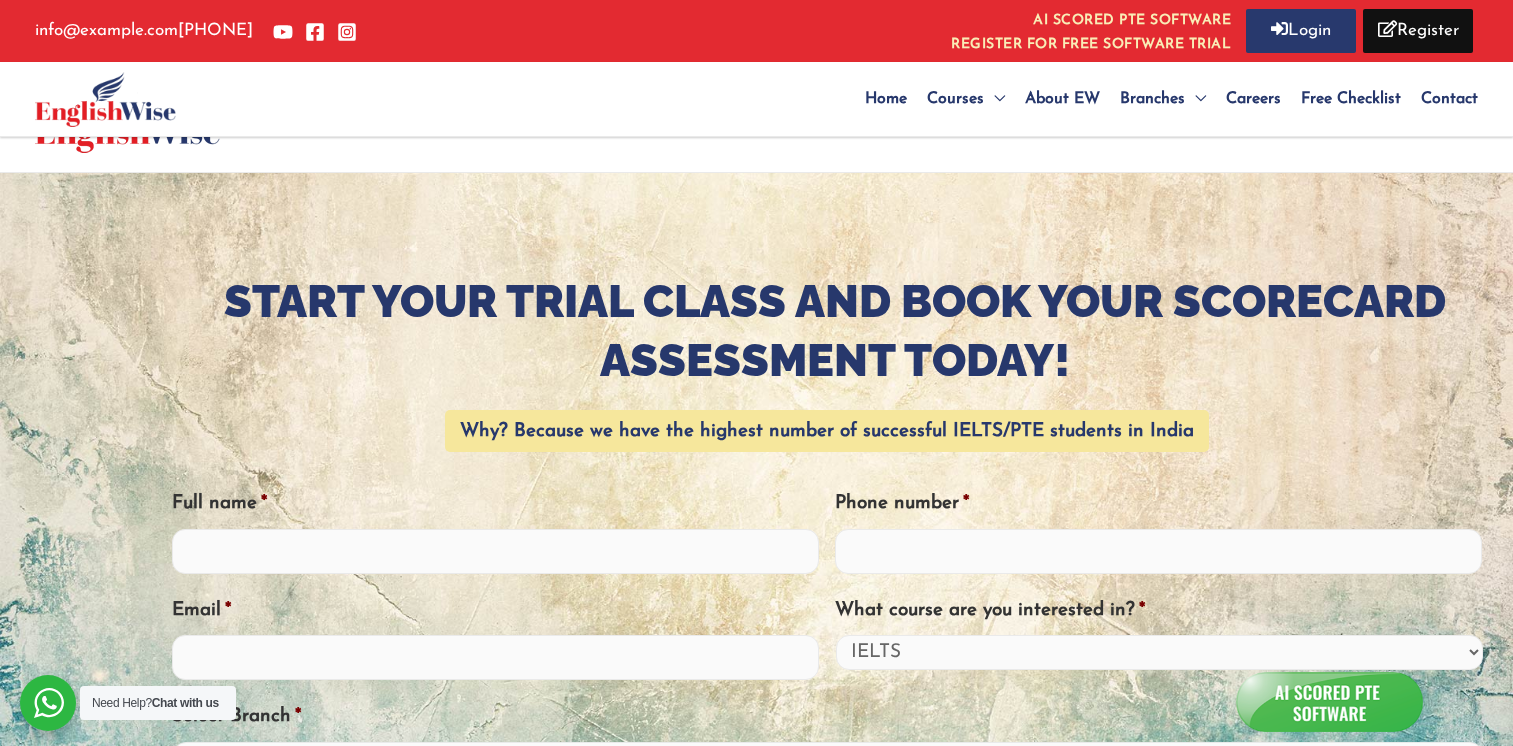 select on "IELTS" 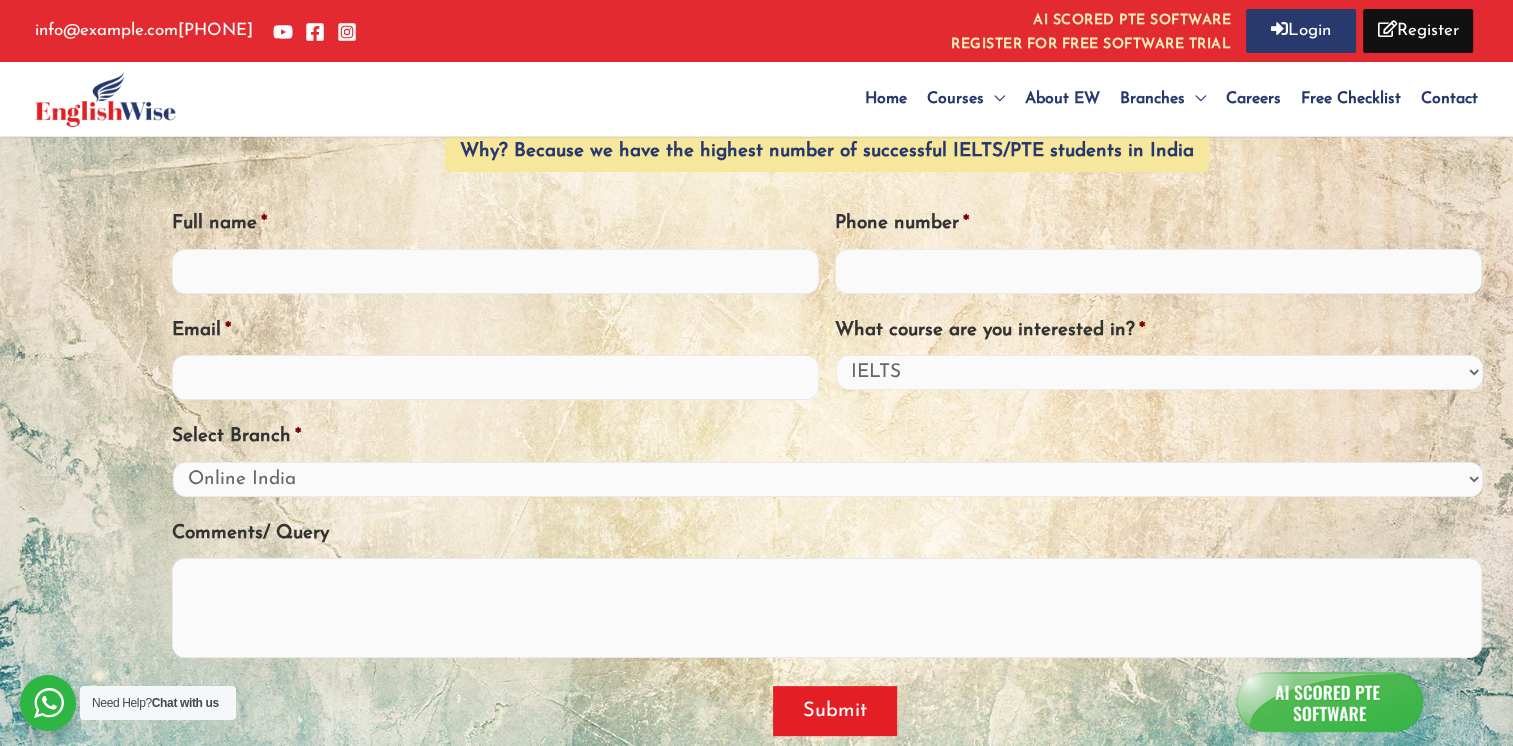 scroll, scrollTop: 0, scrollLeft: 0, axis: both 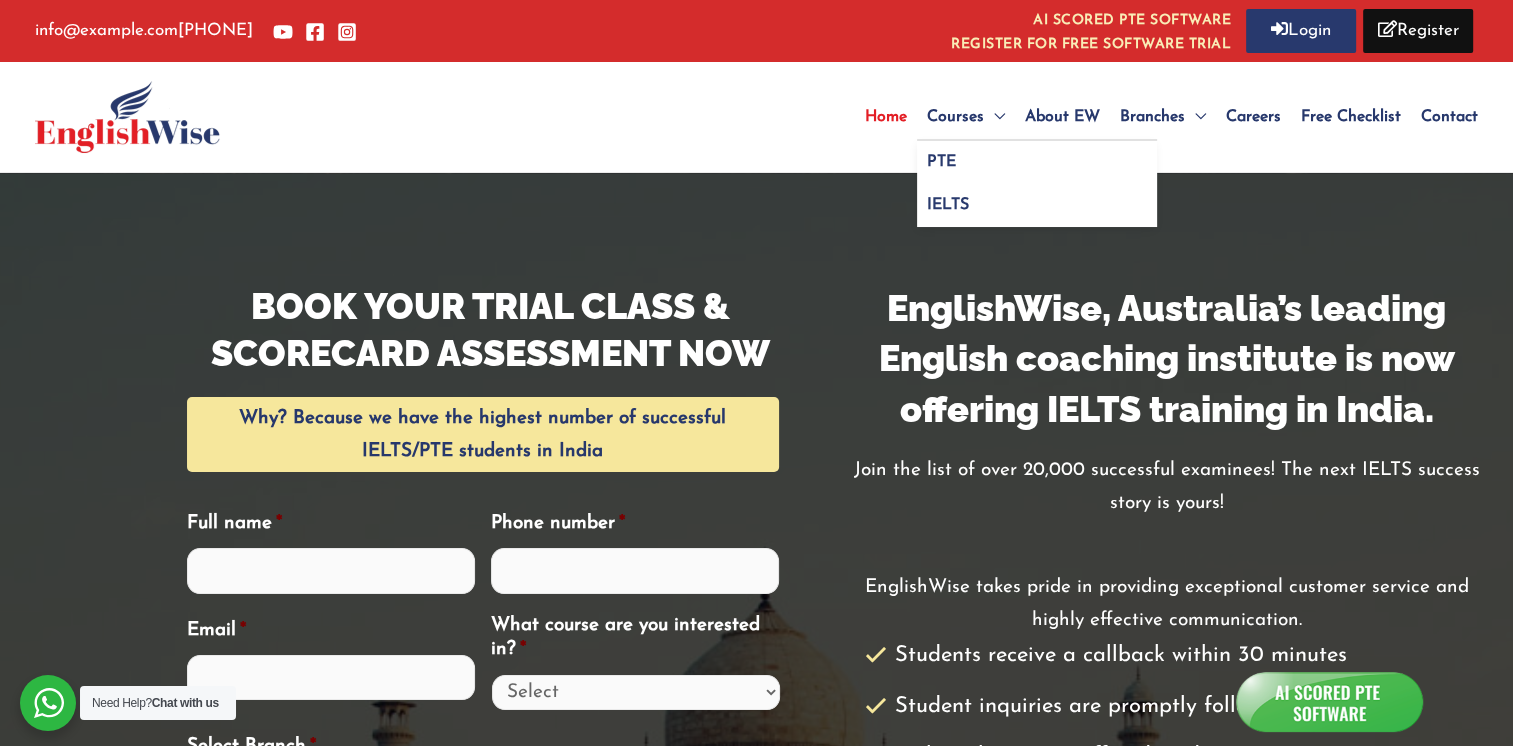 click on "Courses" at bounding box center [955, 117] 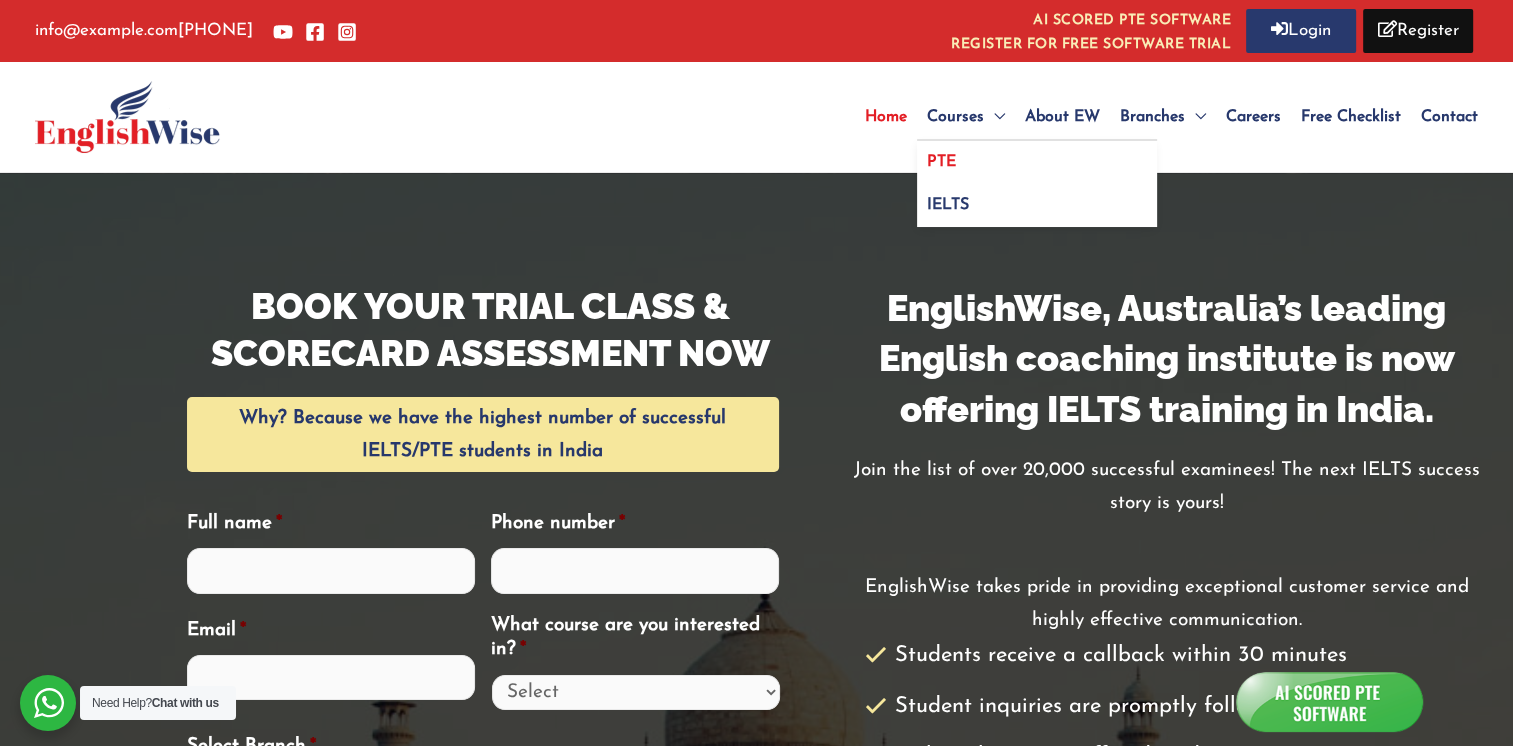 click on "PTE" at bounding box center (941, 162) 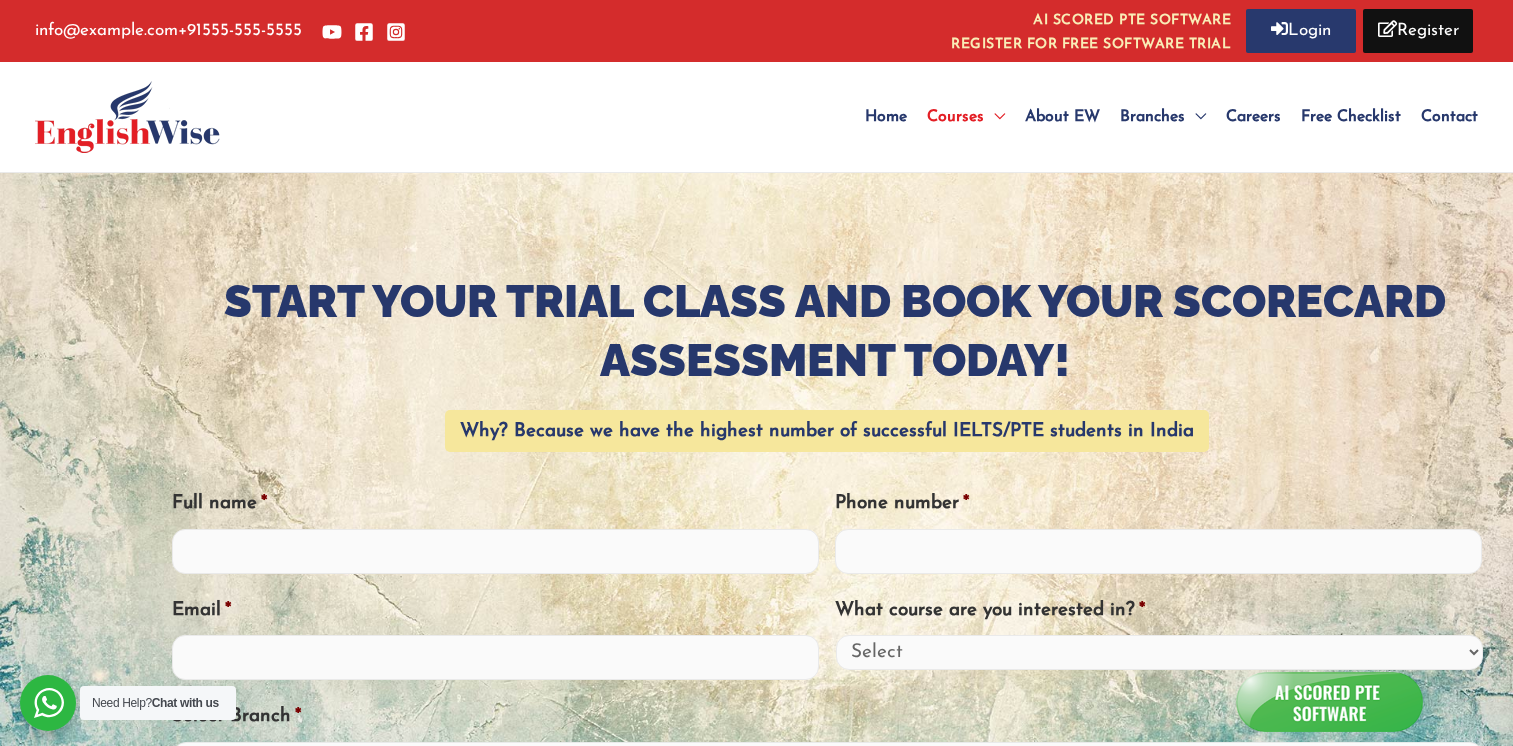 scroll, scrollTop: 0, scrollLeft: 0, axis: both 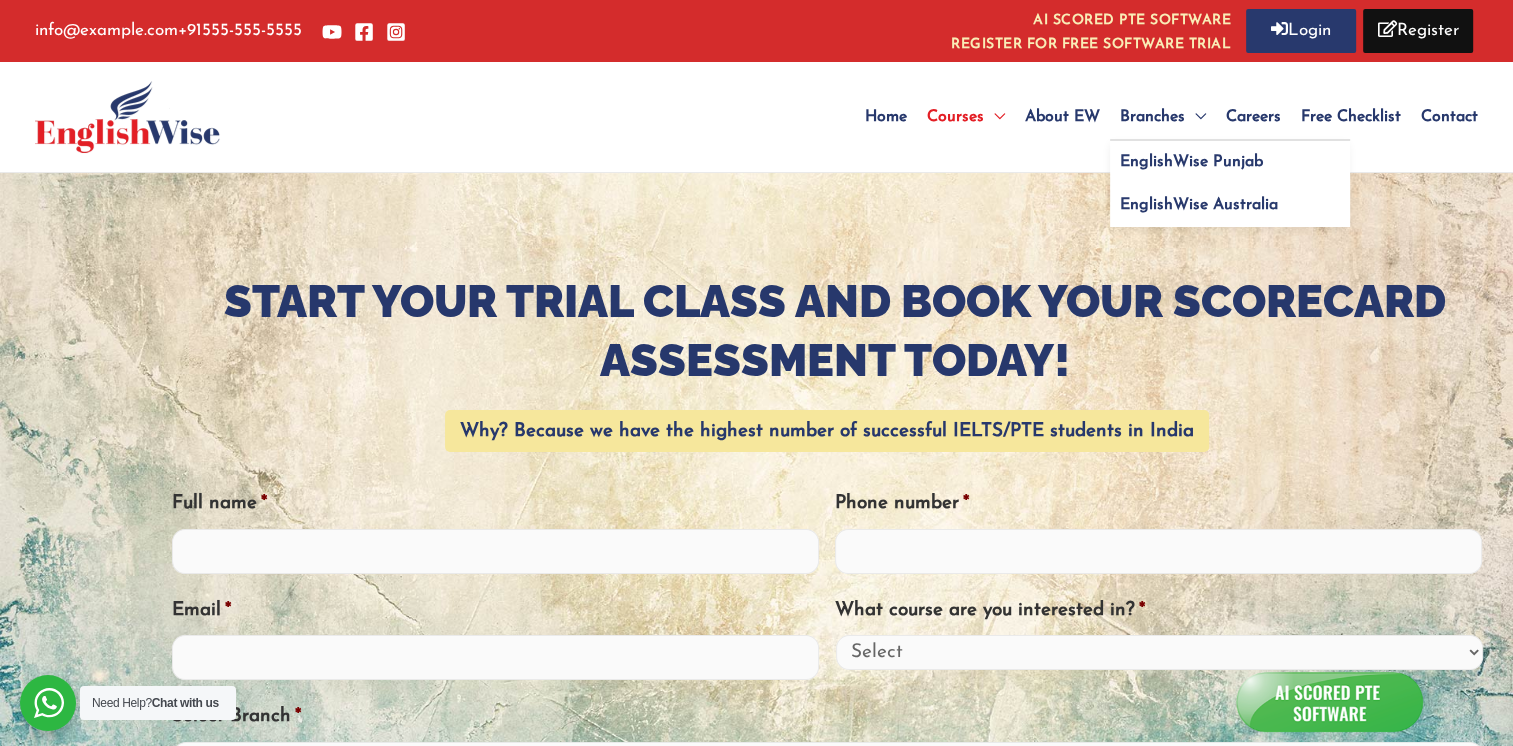 click on "Branches" at bounding box center (1152, 117) 